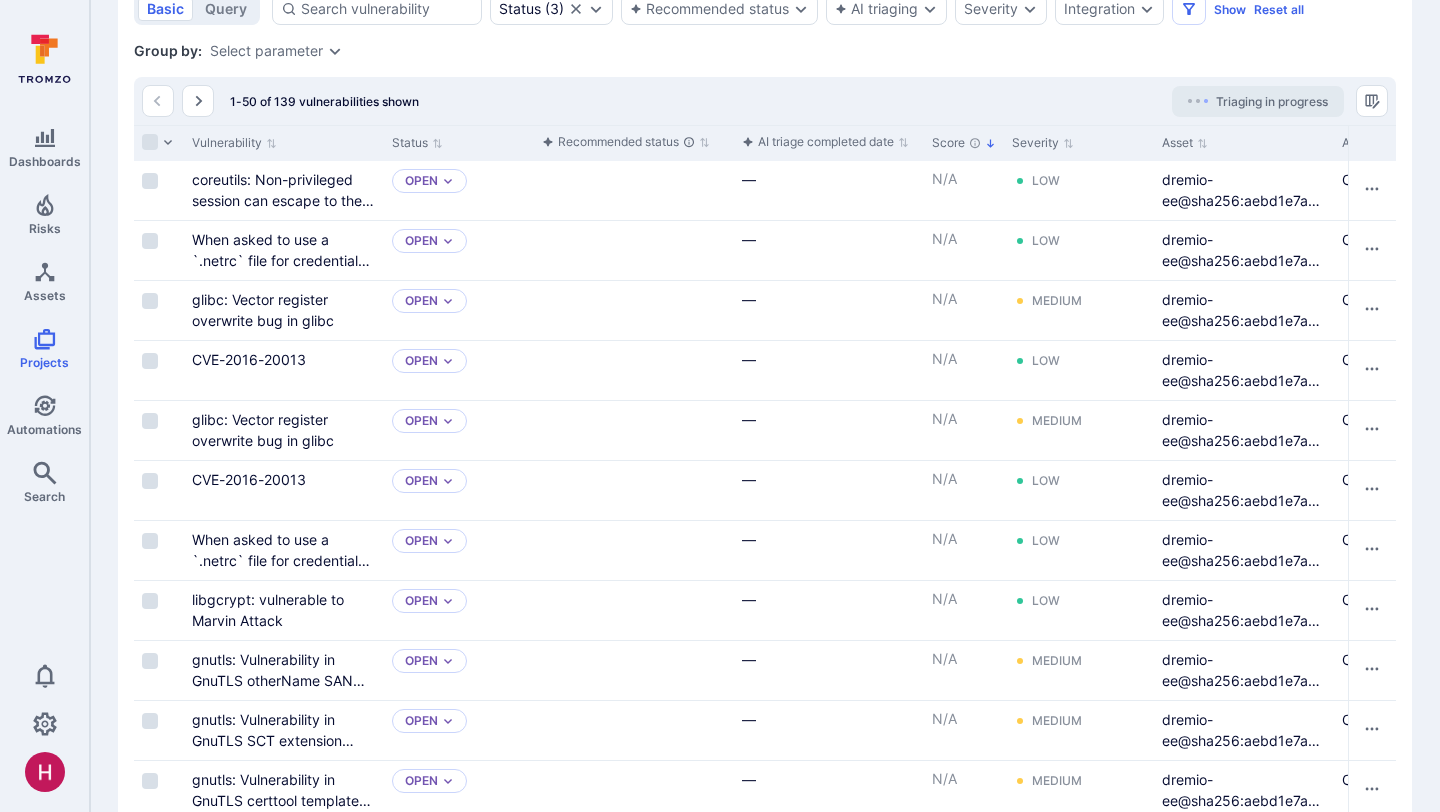 scroll, scrollTop: 0, scrollLeft: 0, axis: both 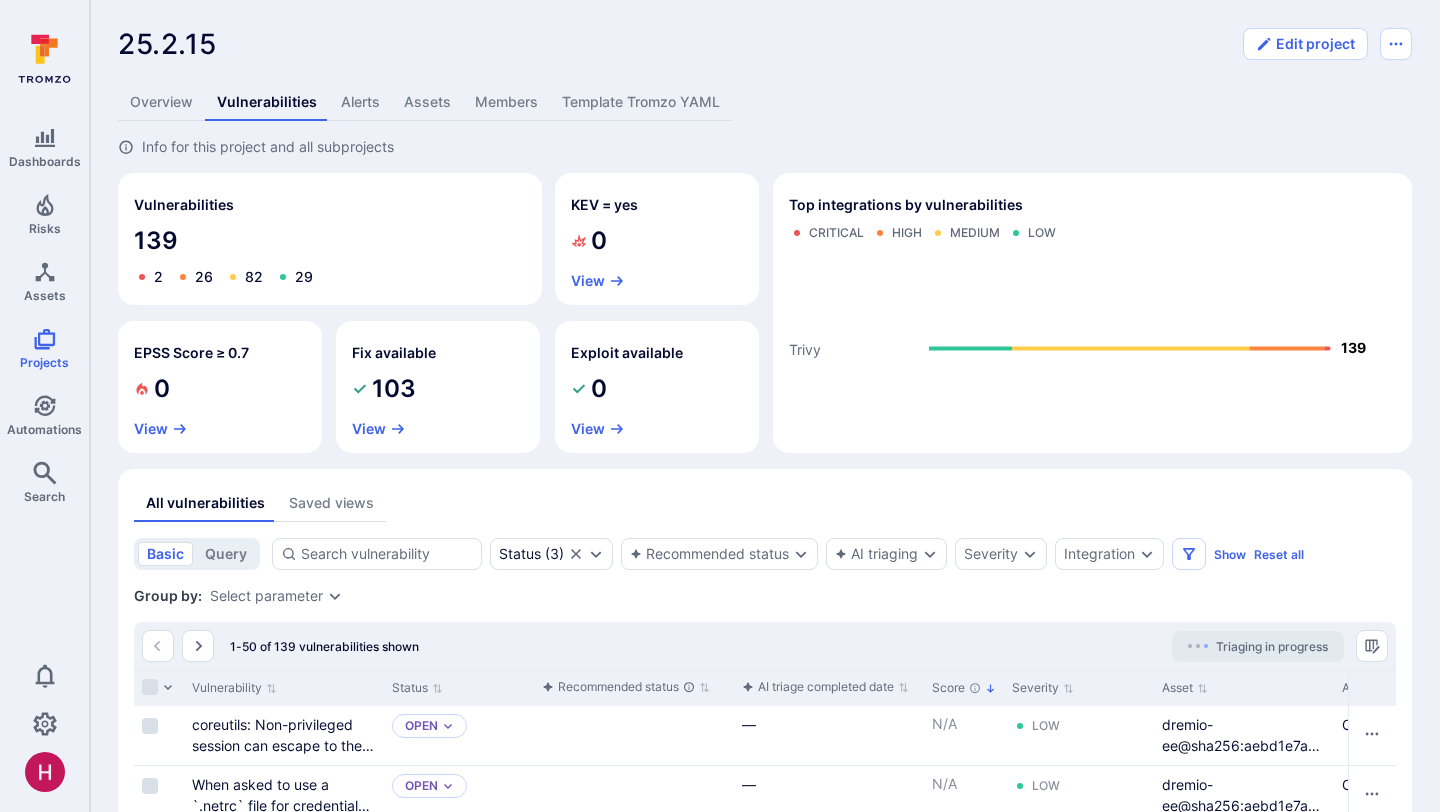 click on "Saved views" at bounding box center (331, 503) 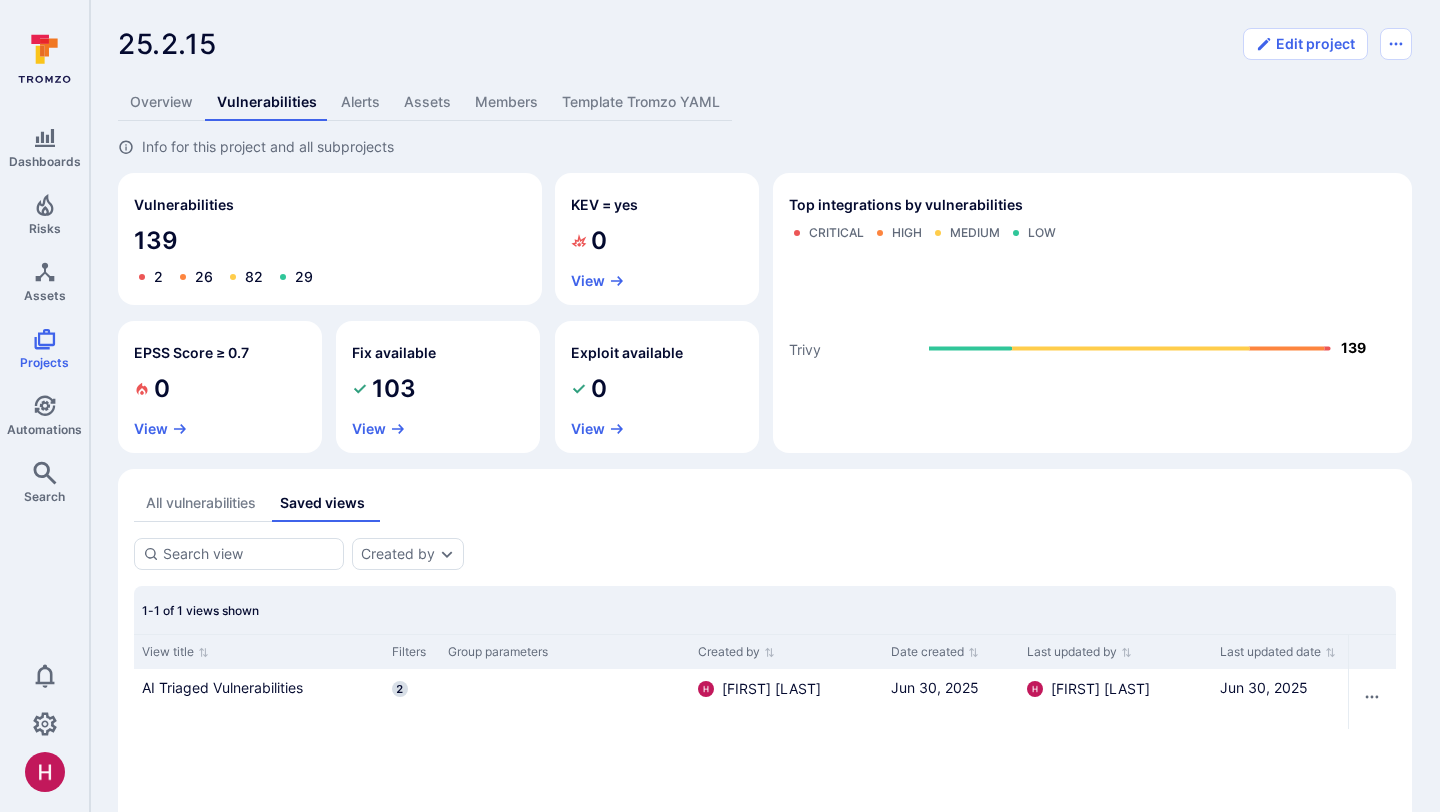 type 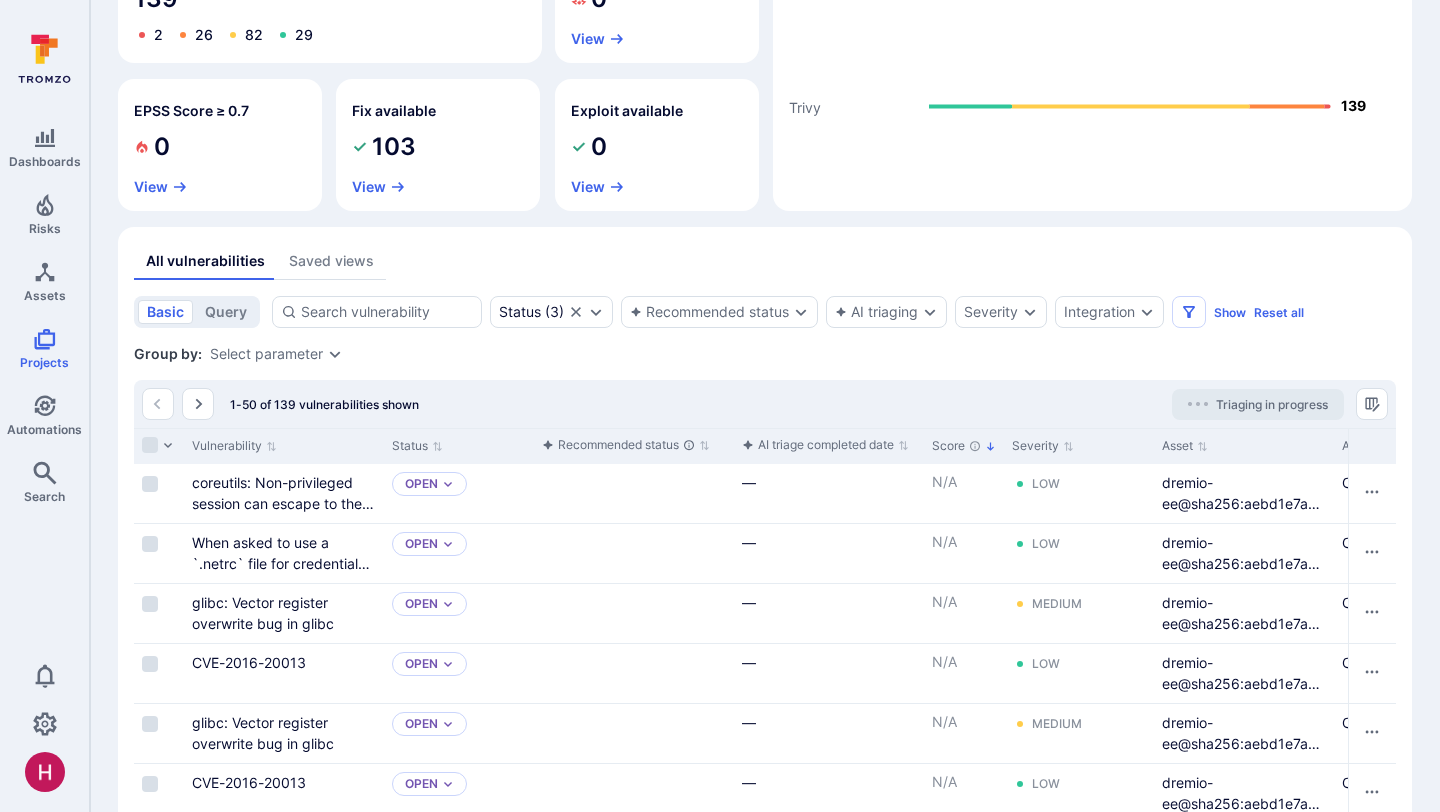 scroll, scrollTop: 245, scrollLeft: 0, axis: vertical 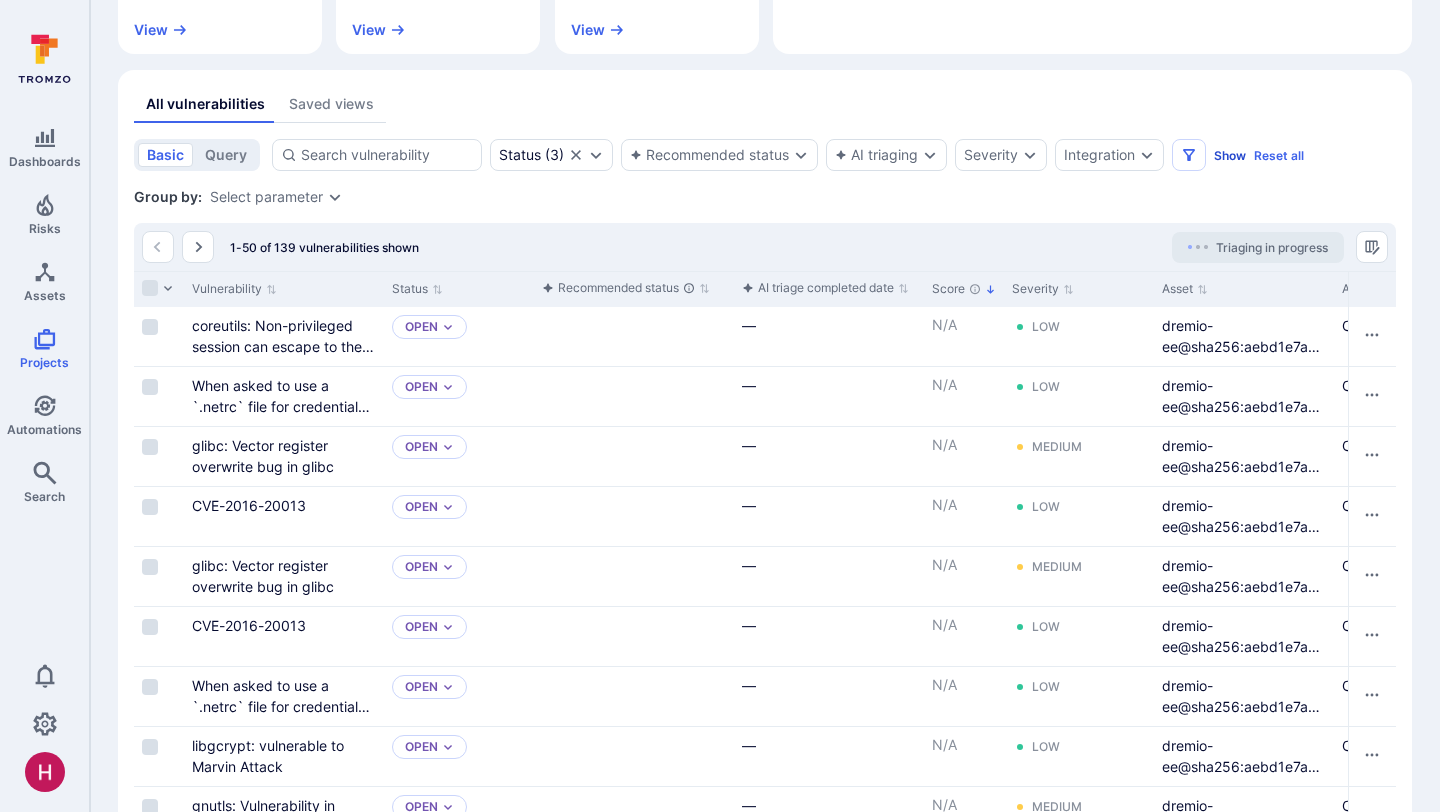click on "Show" at bounding box center (1230, 155) 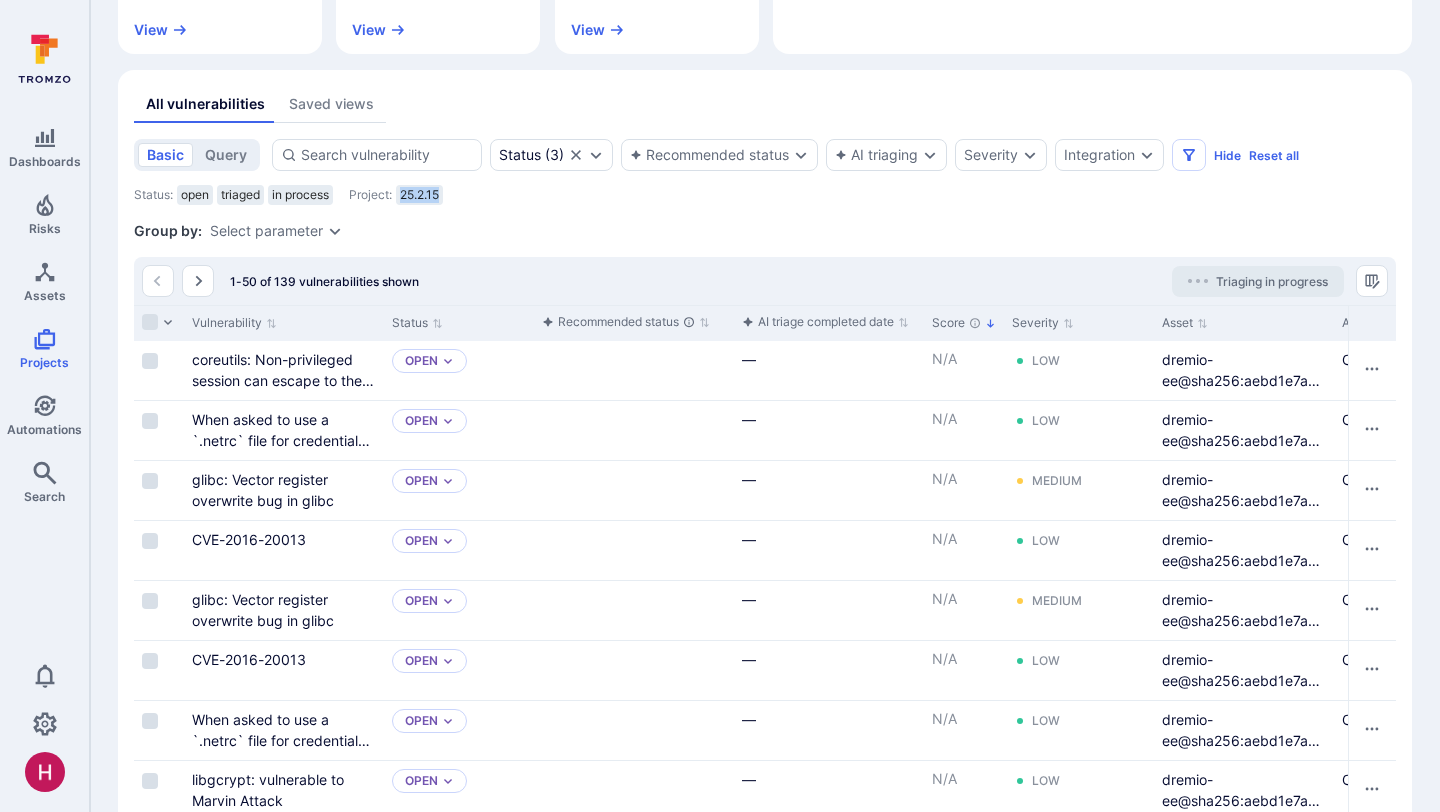 drag, startPoint x: 445, startPoint y: 191, endPoint x: 404, endPoint y: 191, distance: 41 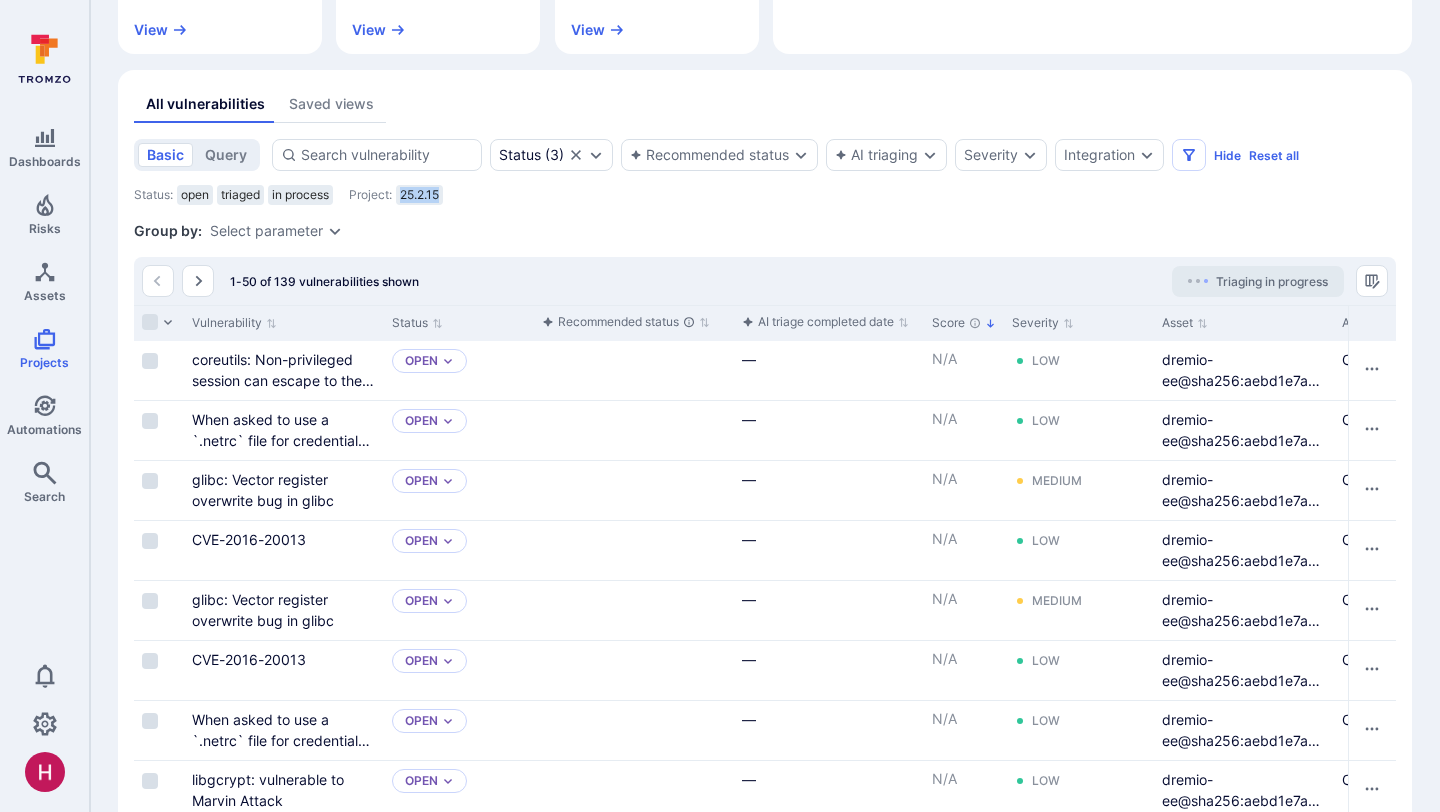 click on "25.2.15" at bounding box center [419, 195] 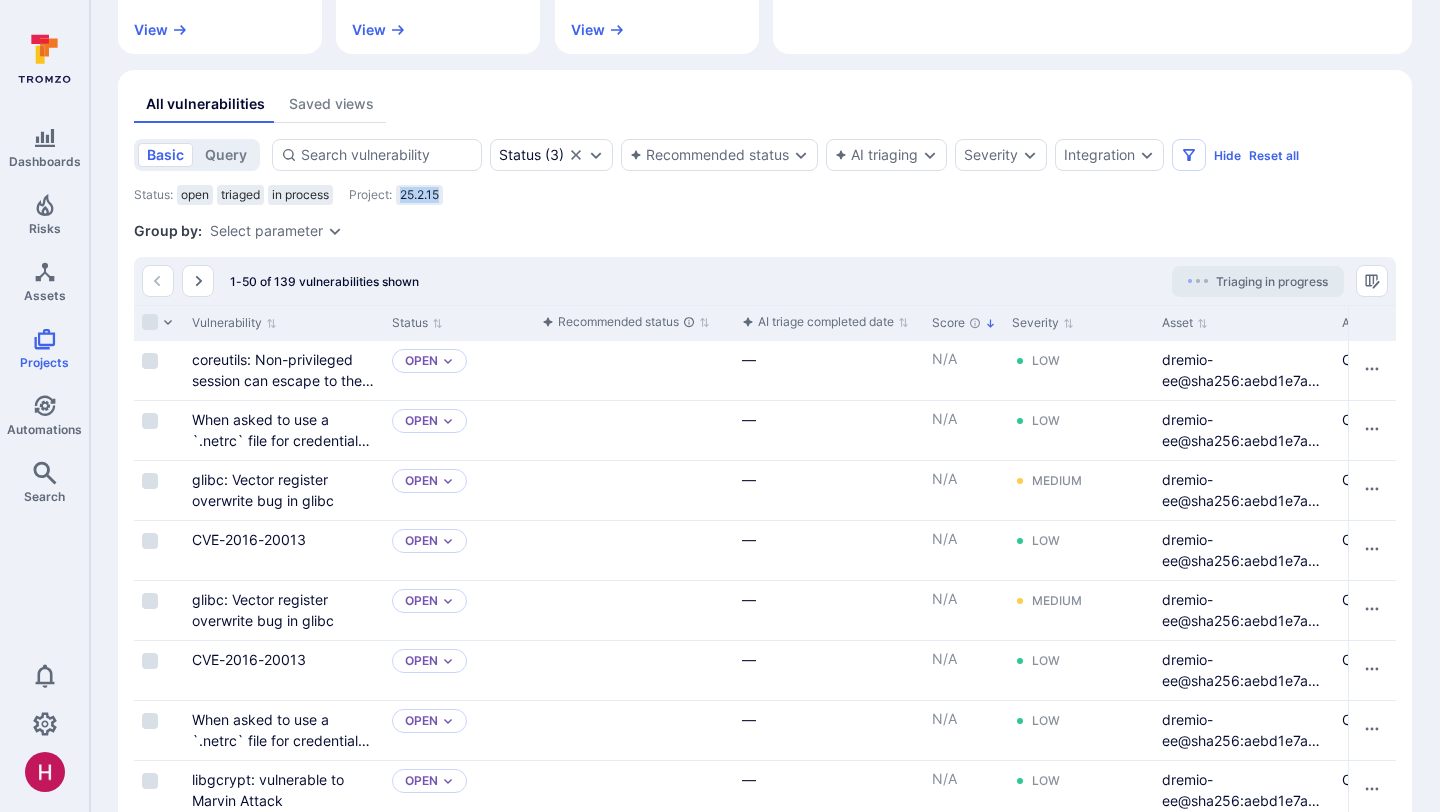 copy on "25.2.15" 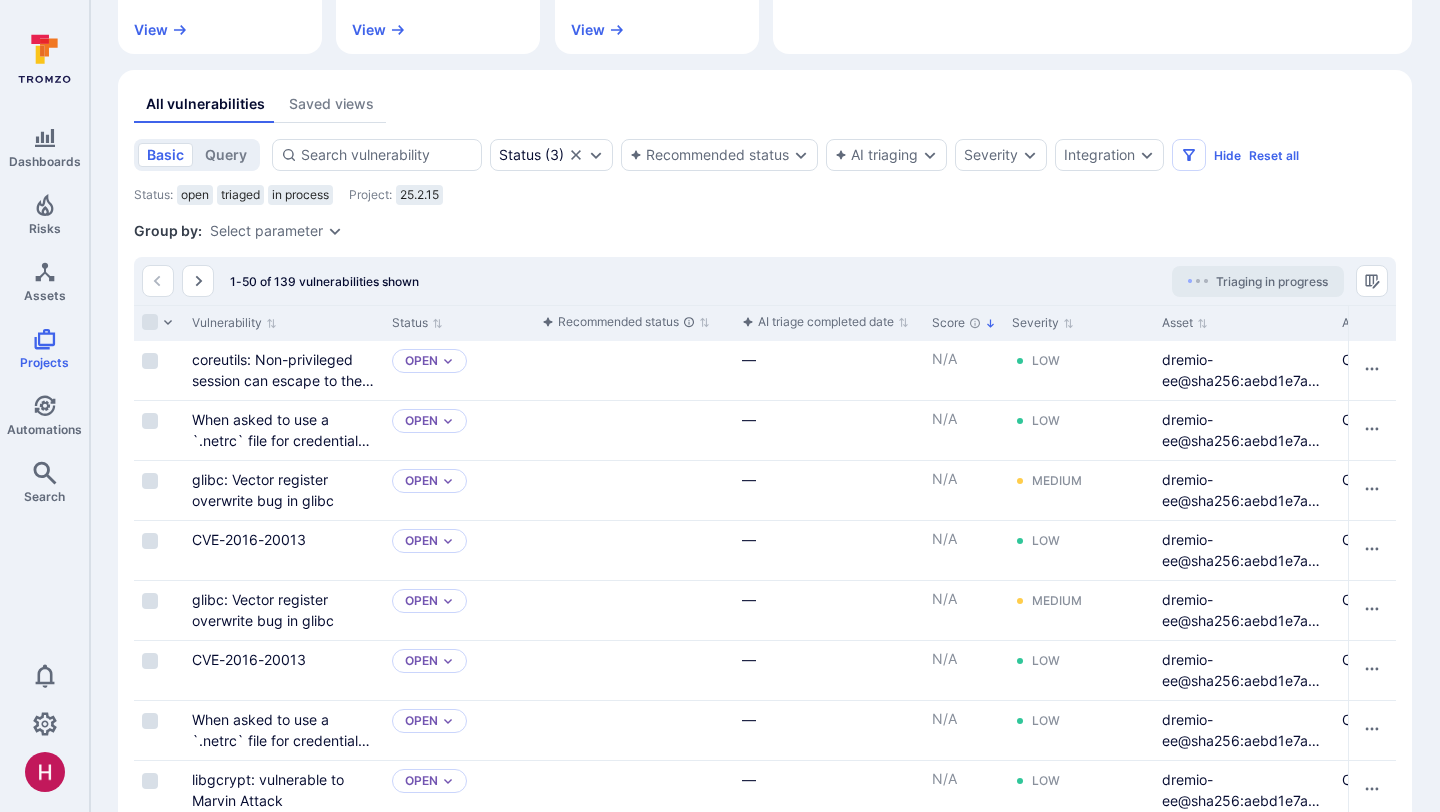 click on "Status : open triaged in process Project : 25.2.15" at bounding box center [765, 198] 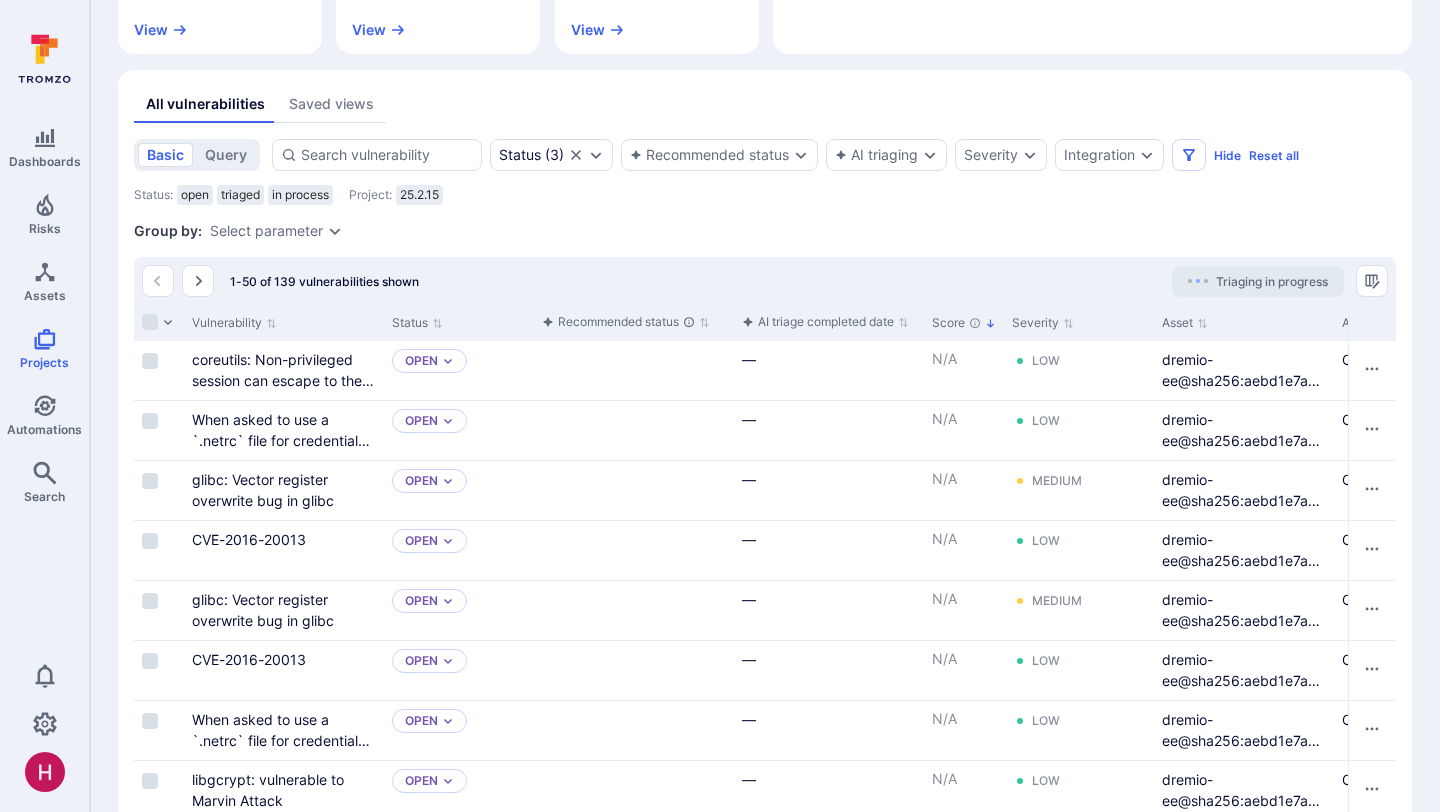 click on "Saved views" at bounding box center [331, 104] 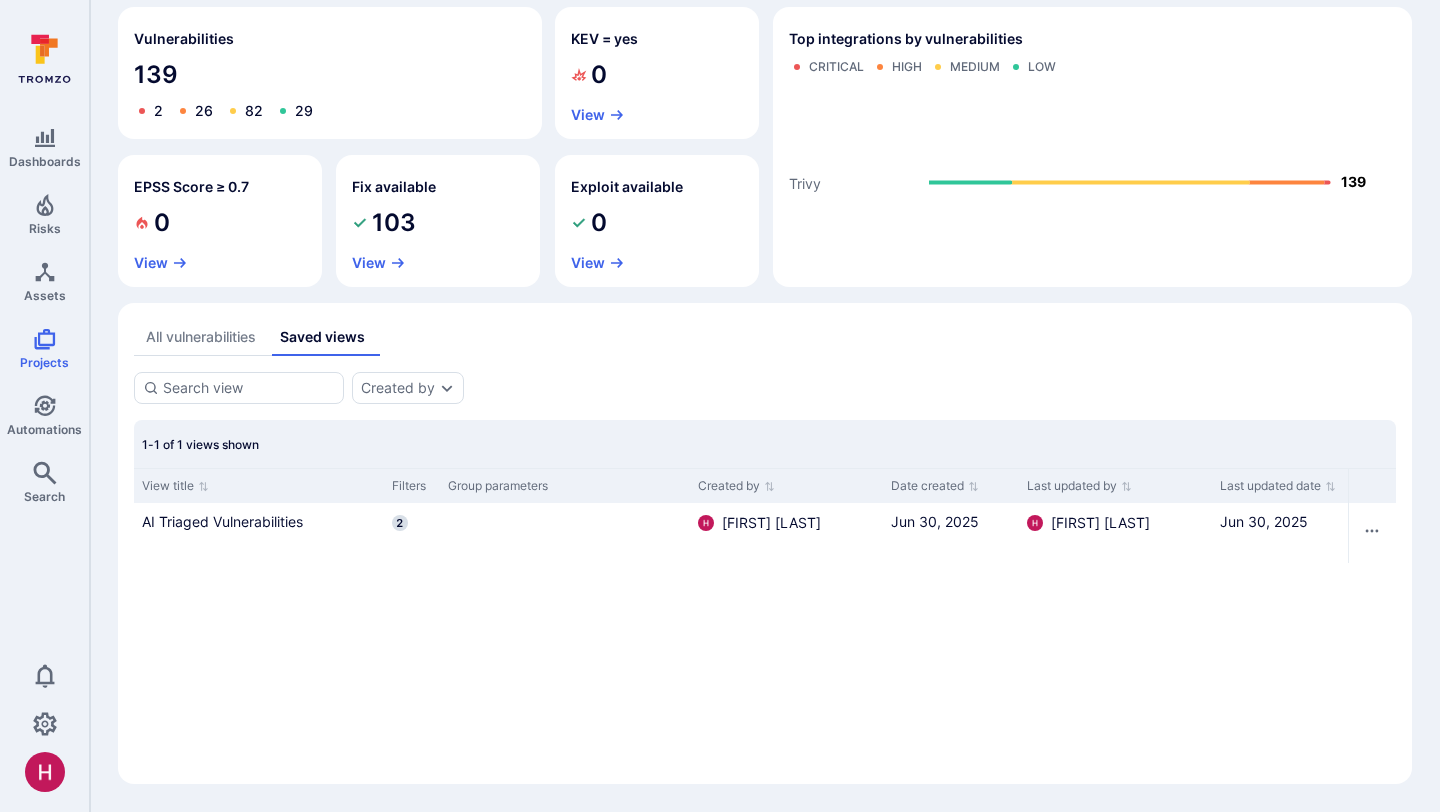 scroll, scrollTop: 166, scrollLeft: 0, axis: vertical 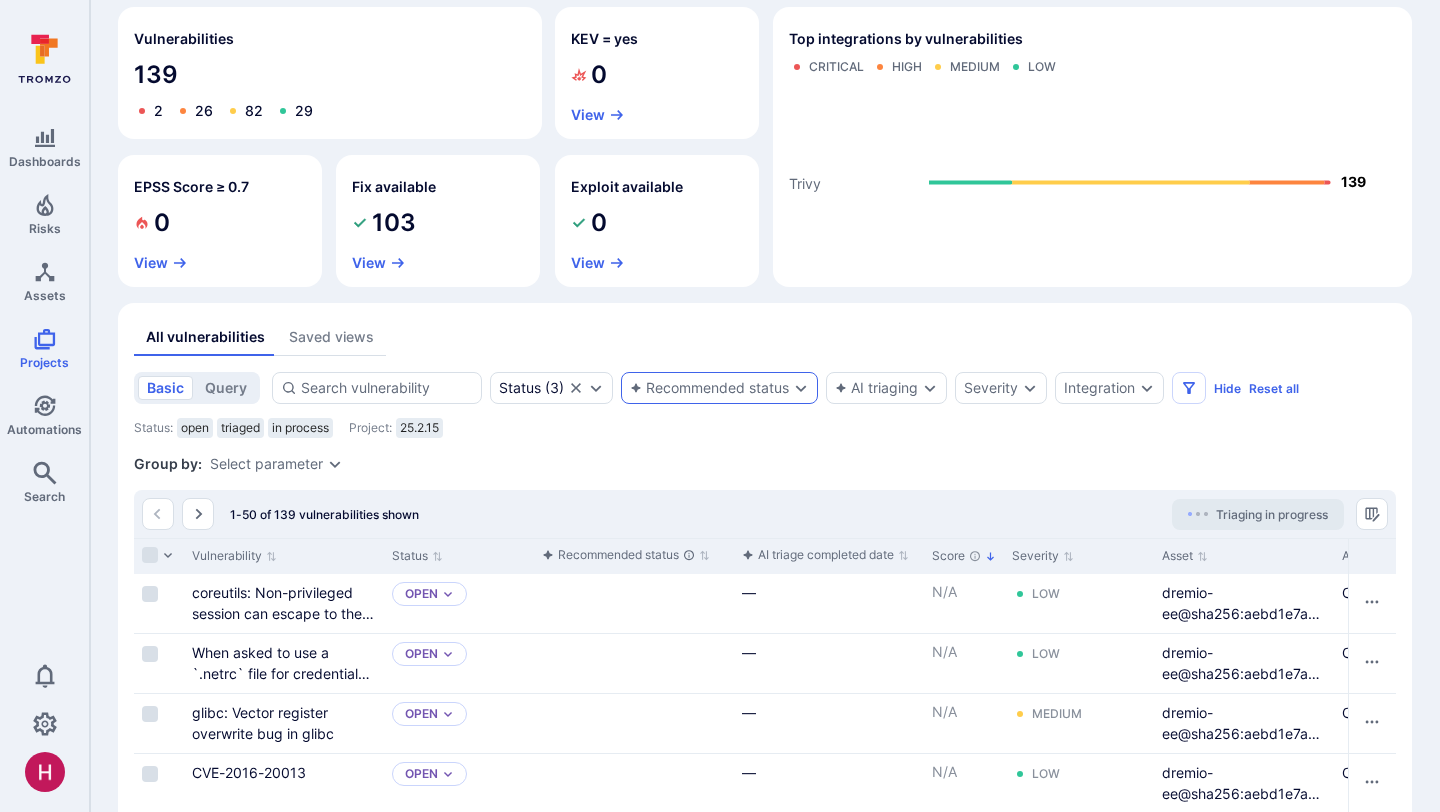 click on "Recommended status" at bounding box center (719, 388) 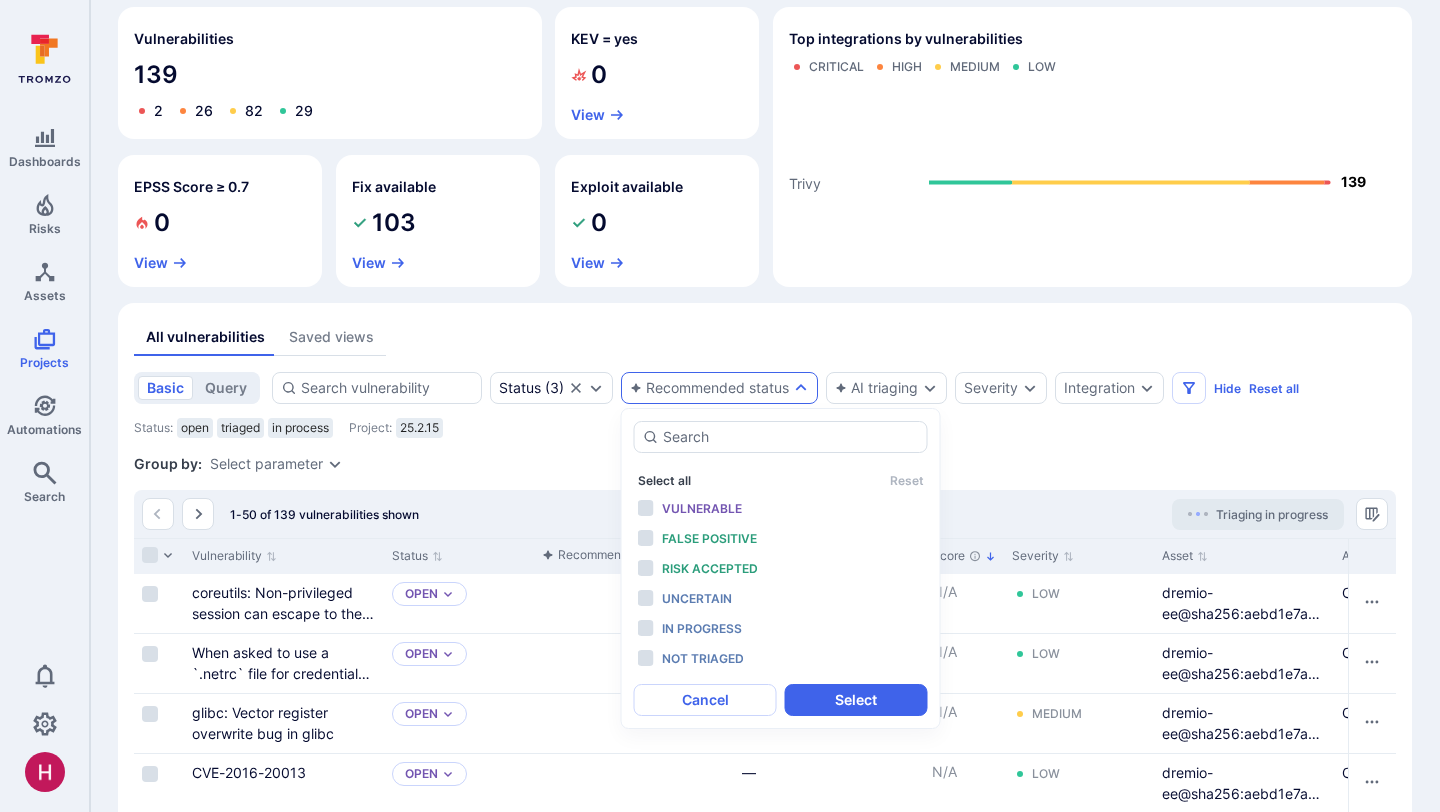 click on "Select all" at bounding box center (664, 480) 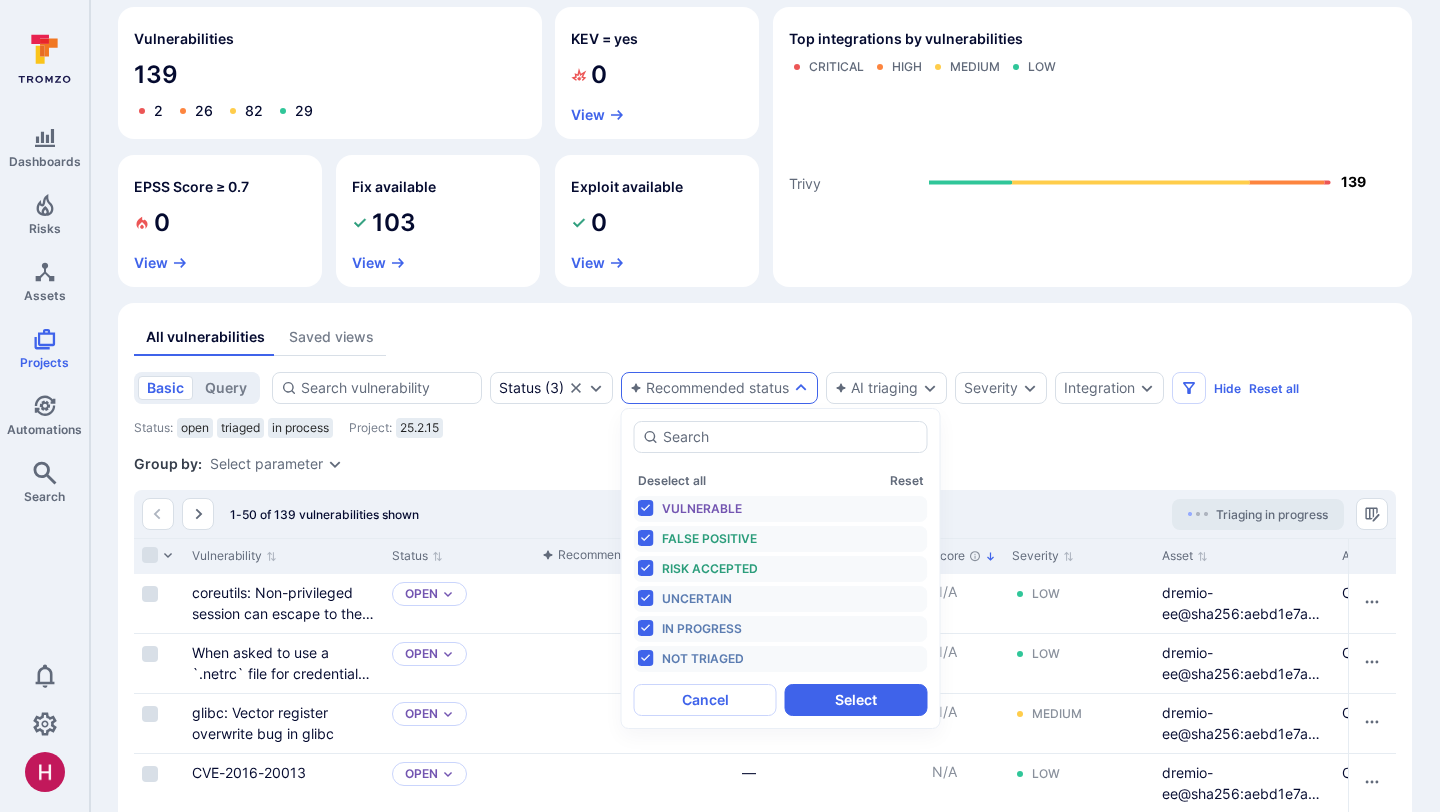click on "Not triaged" at bounding box center (703, 658) 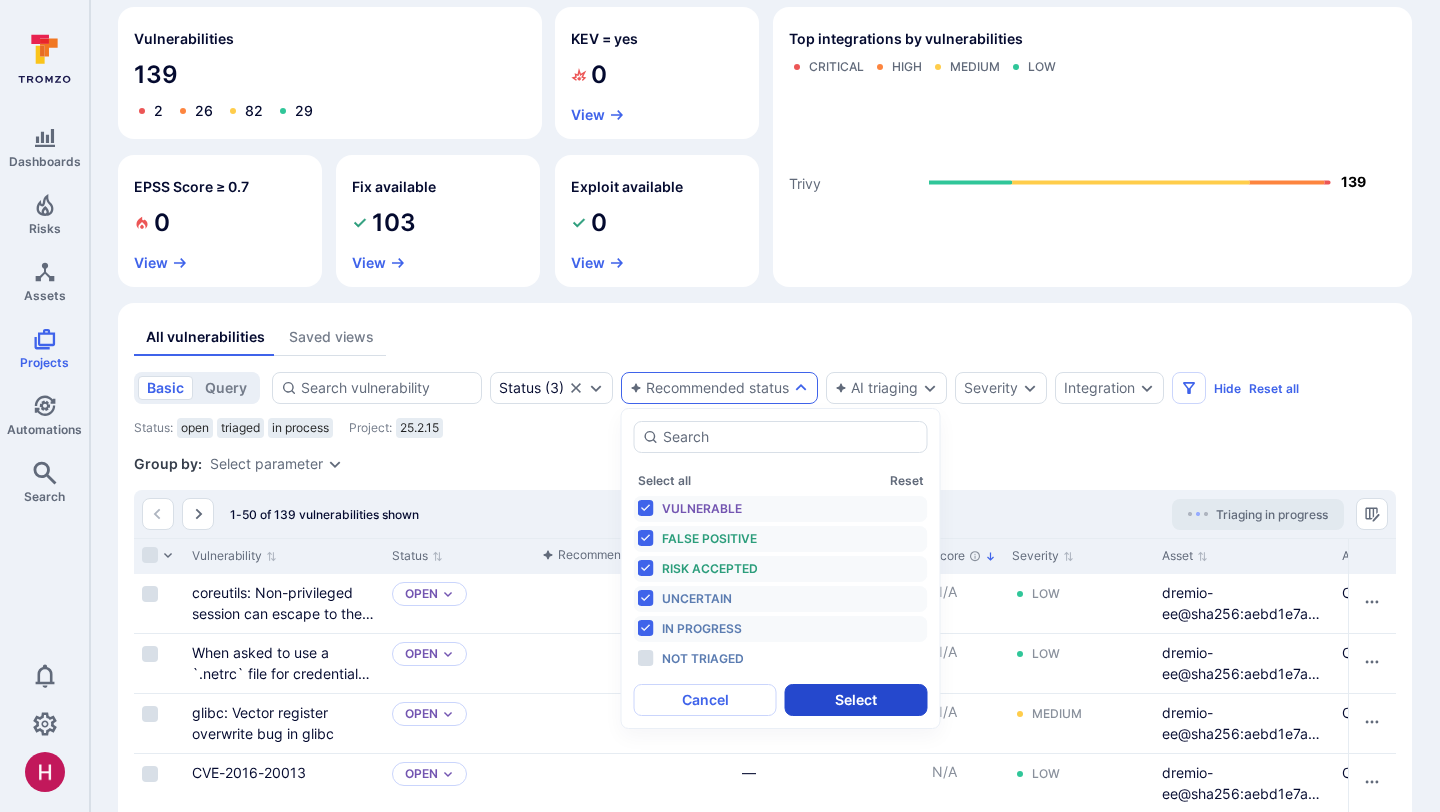 click on "Select" at bounding box center (856, 700) 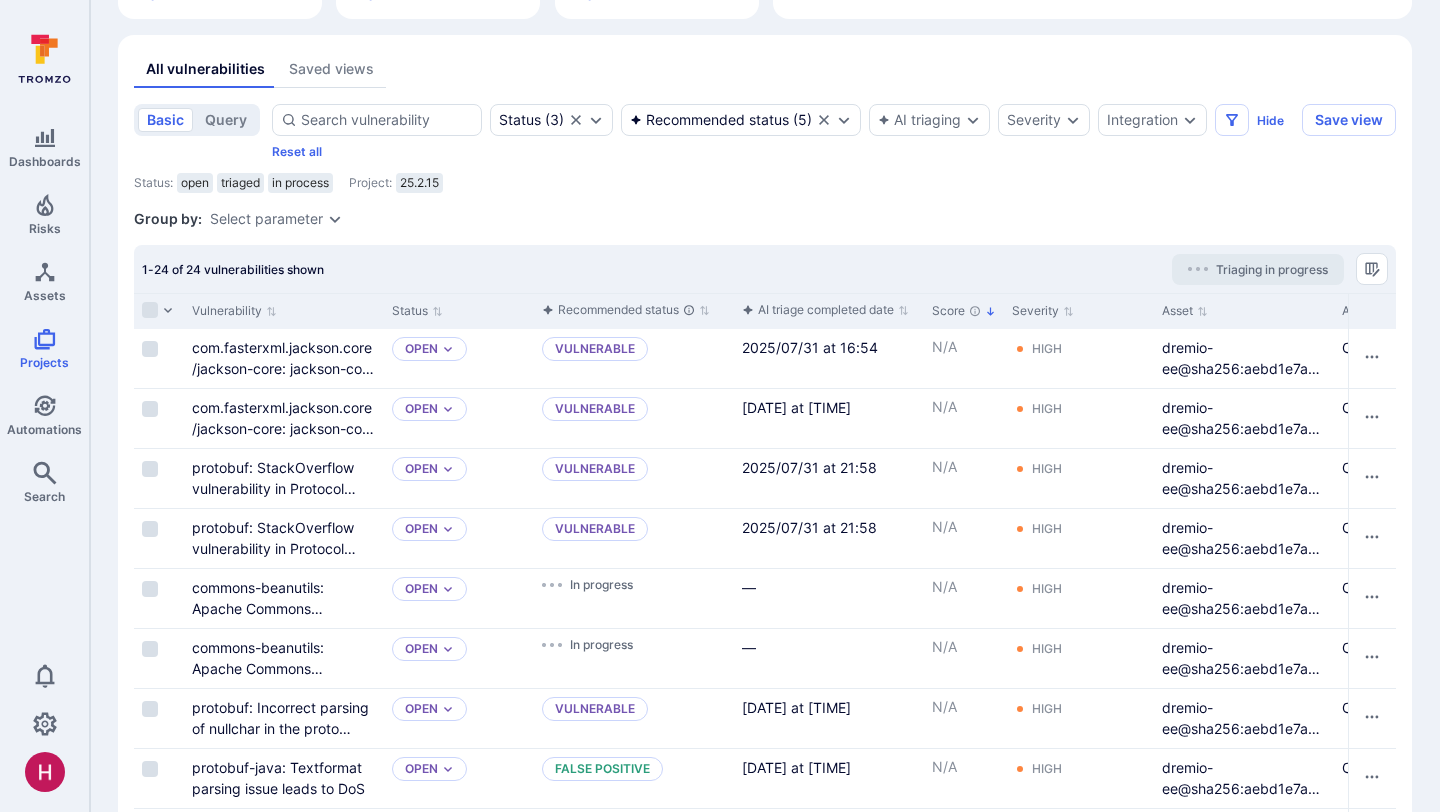 scroll, scrollTop: 432, scrollLeft: 0, axis: vertical 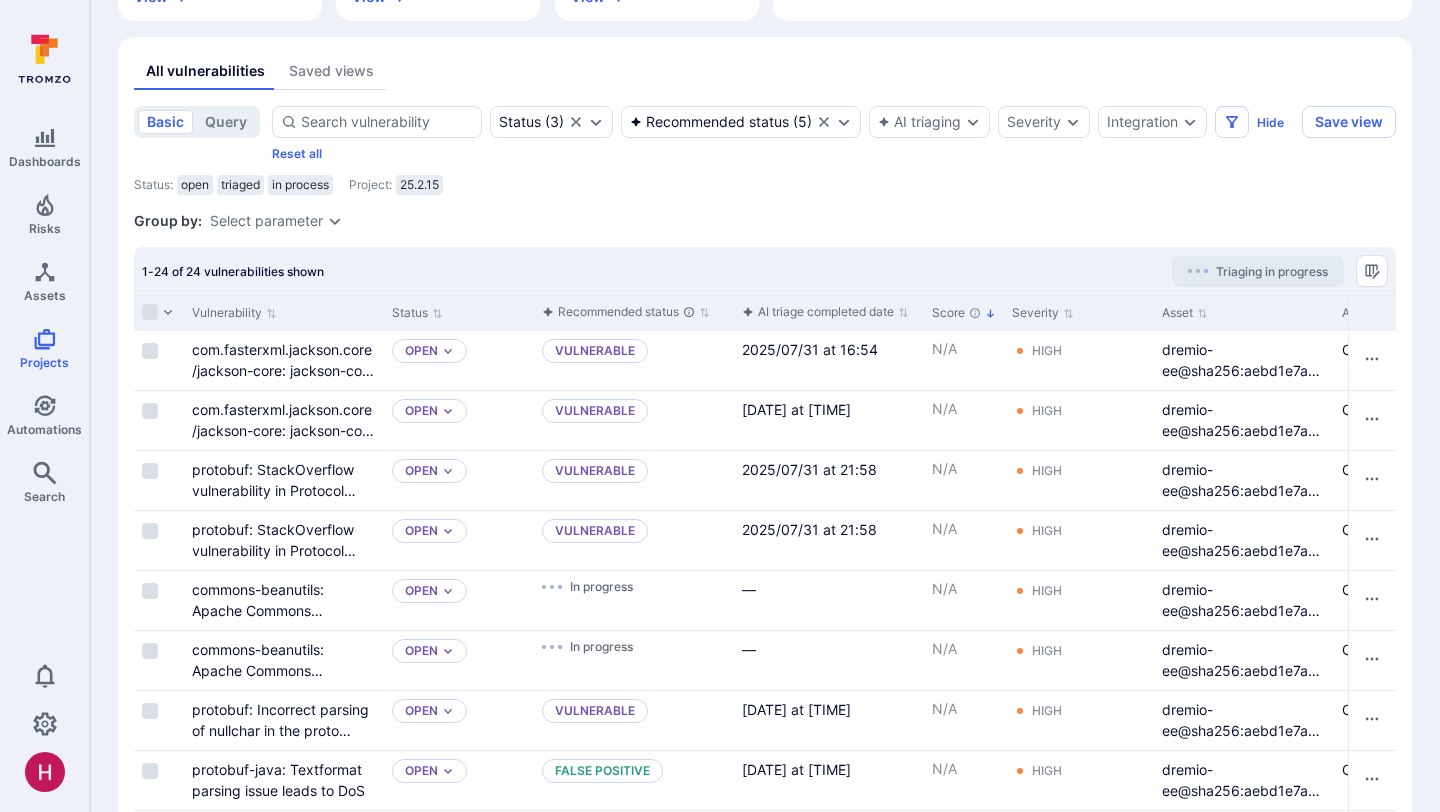click on "Select parameter" at bounding box center [266, 221] 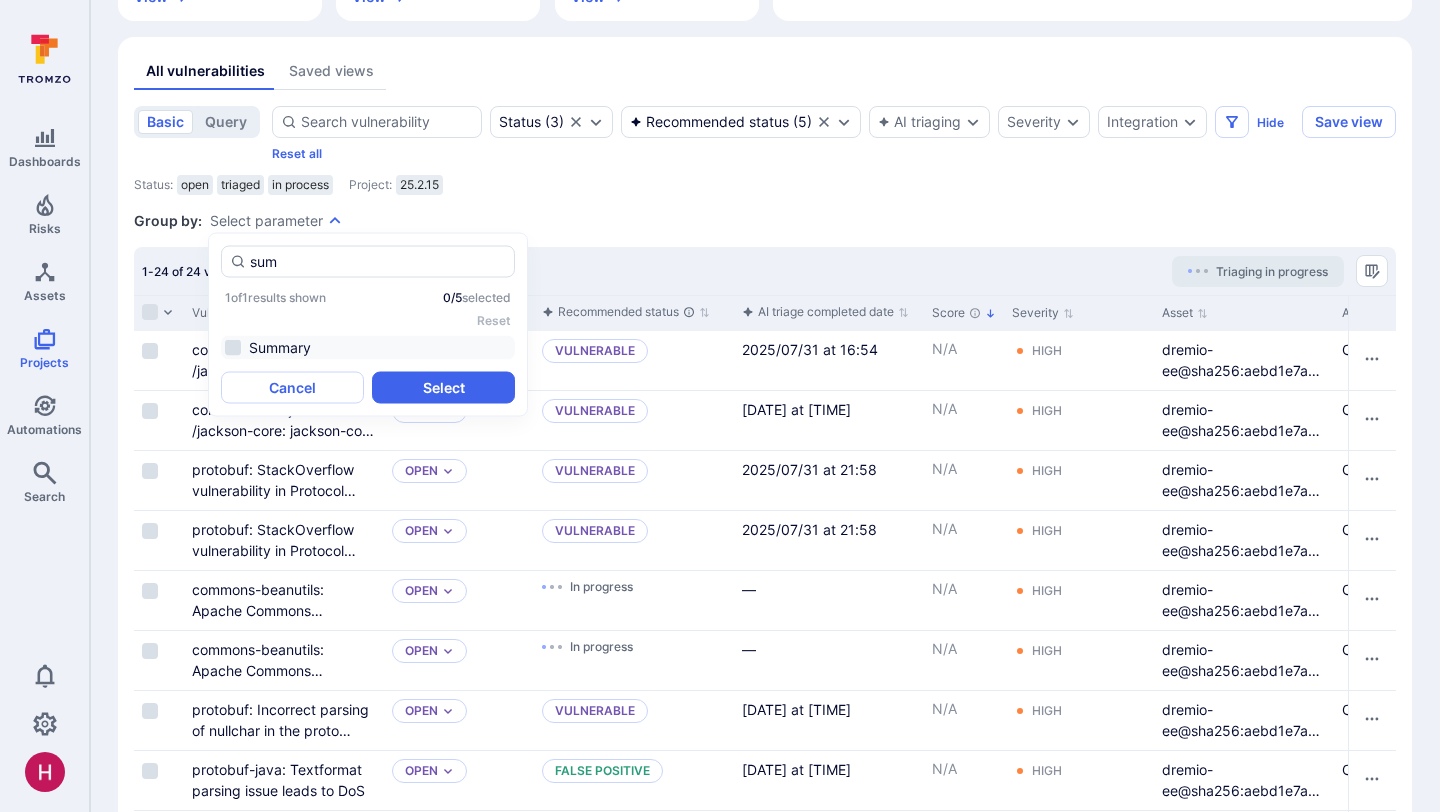 click on "Summary" at bounding box center [368, 348] 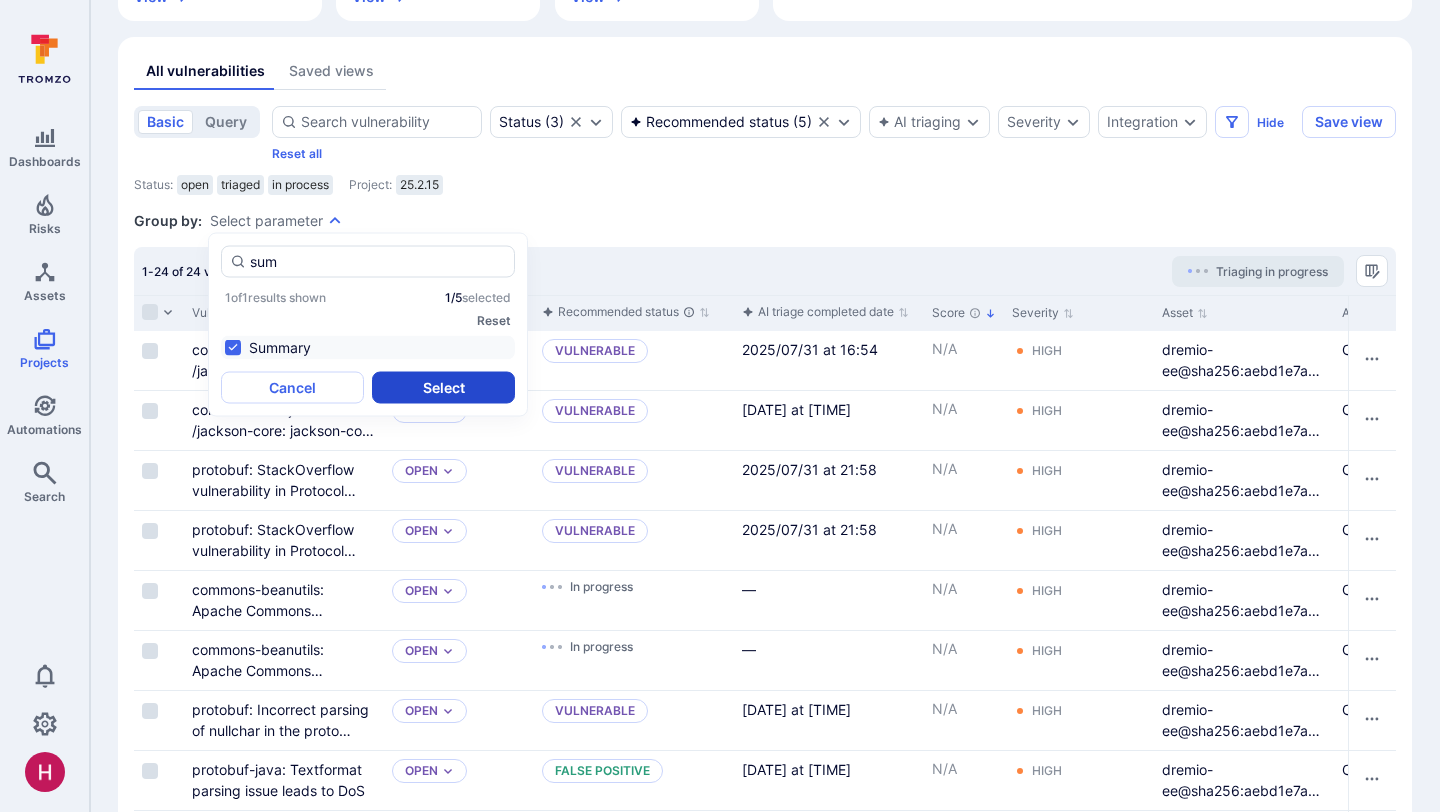type on "sum" 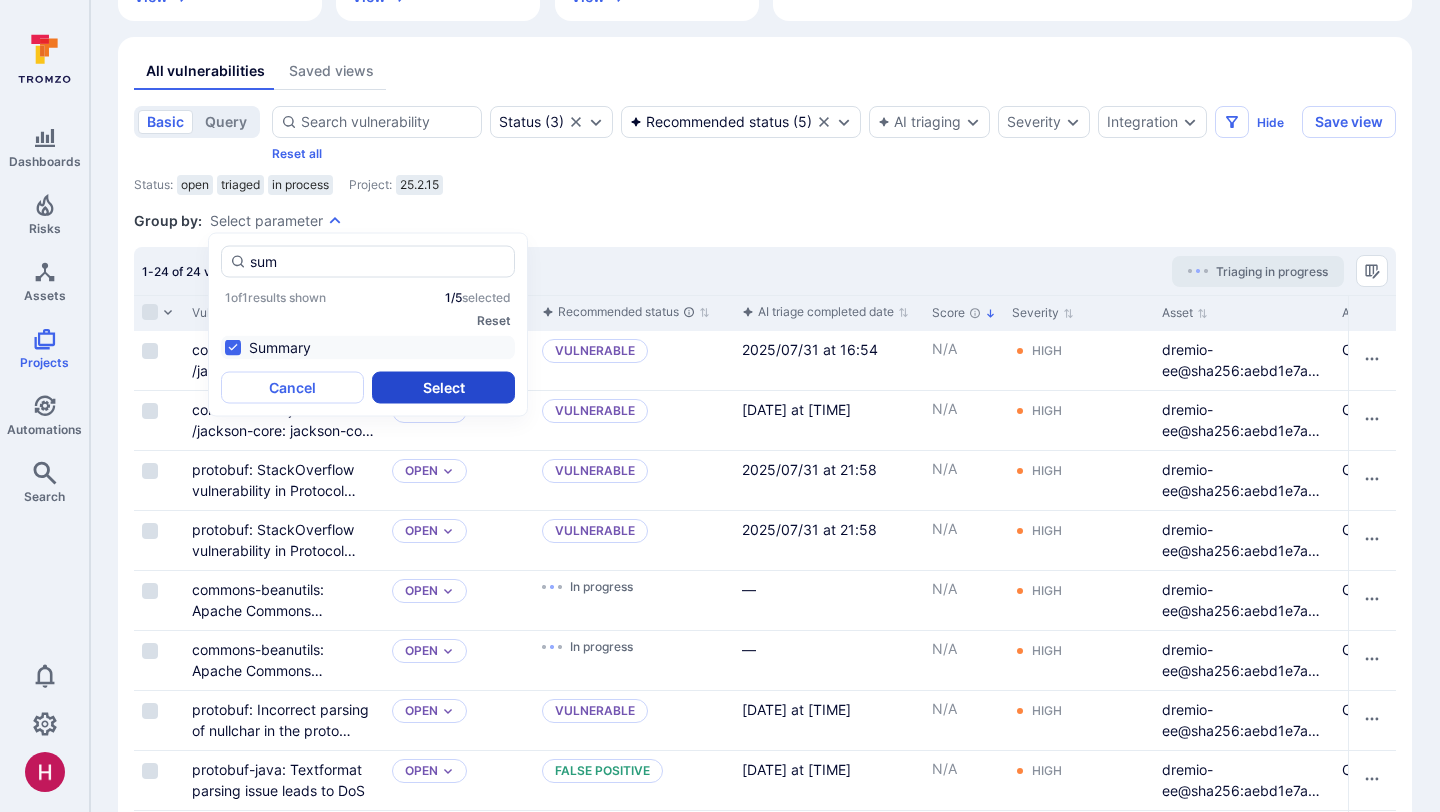 click on "Select" at bounding box center (443, 388) 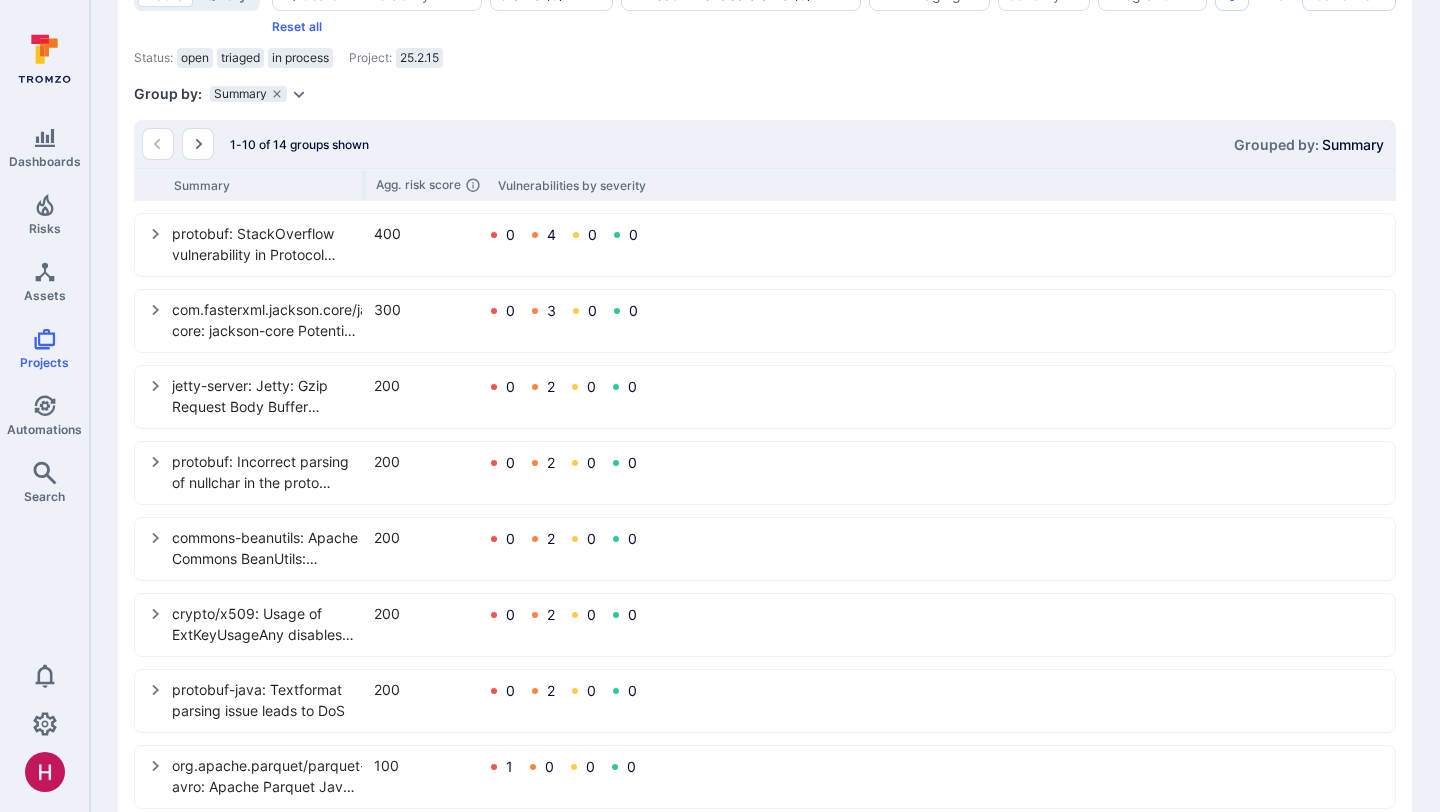 scroll, scrollTop: 558, scrollLeft: 0, axis: vertical 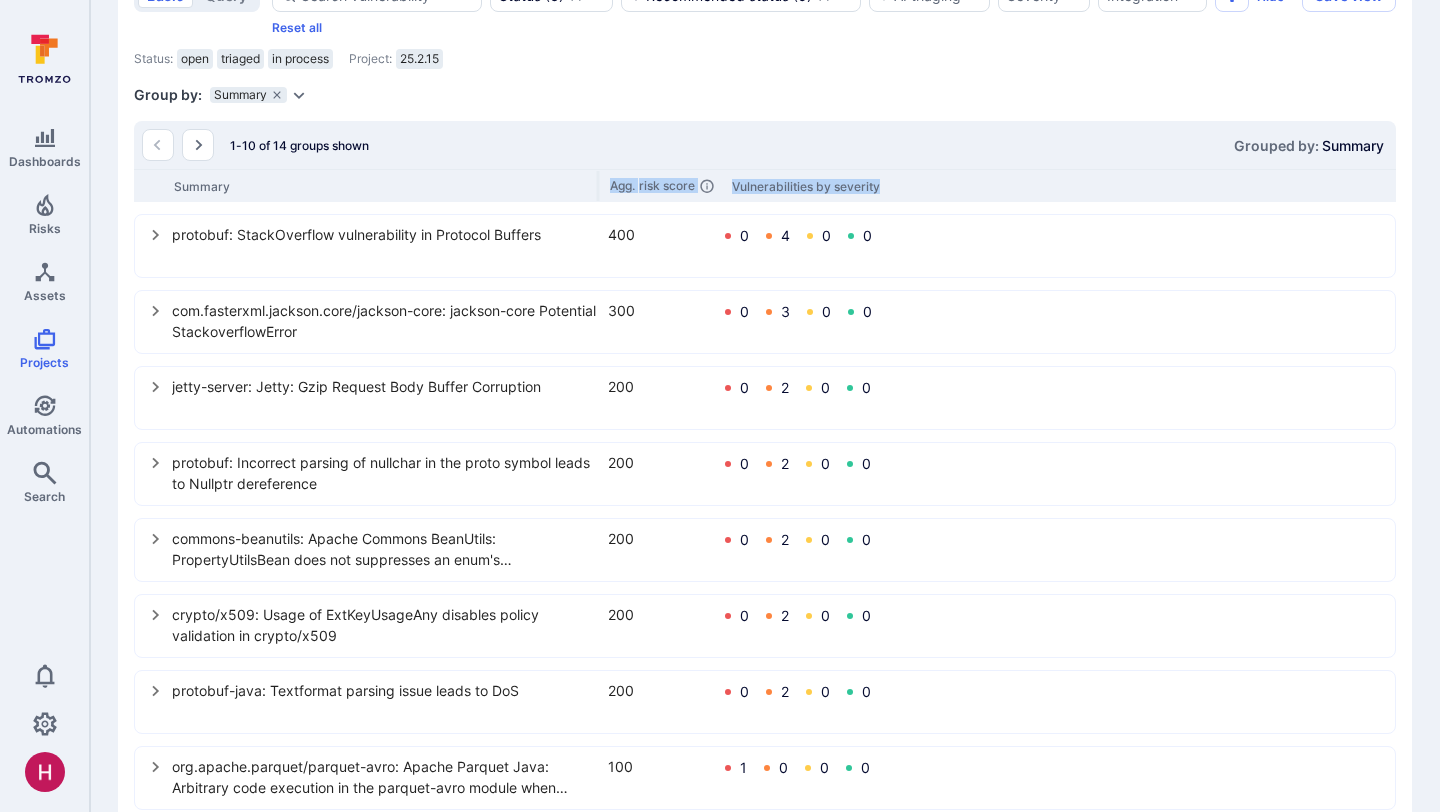 drag, startPoint x: 364, startPoint y: 180, endPoint x: 598, endPoint y: 201, distance: 234.94041 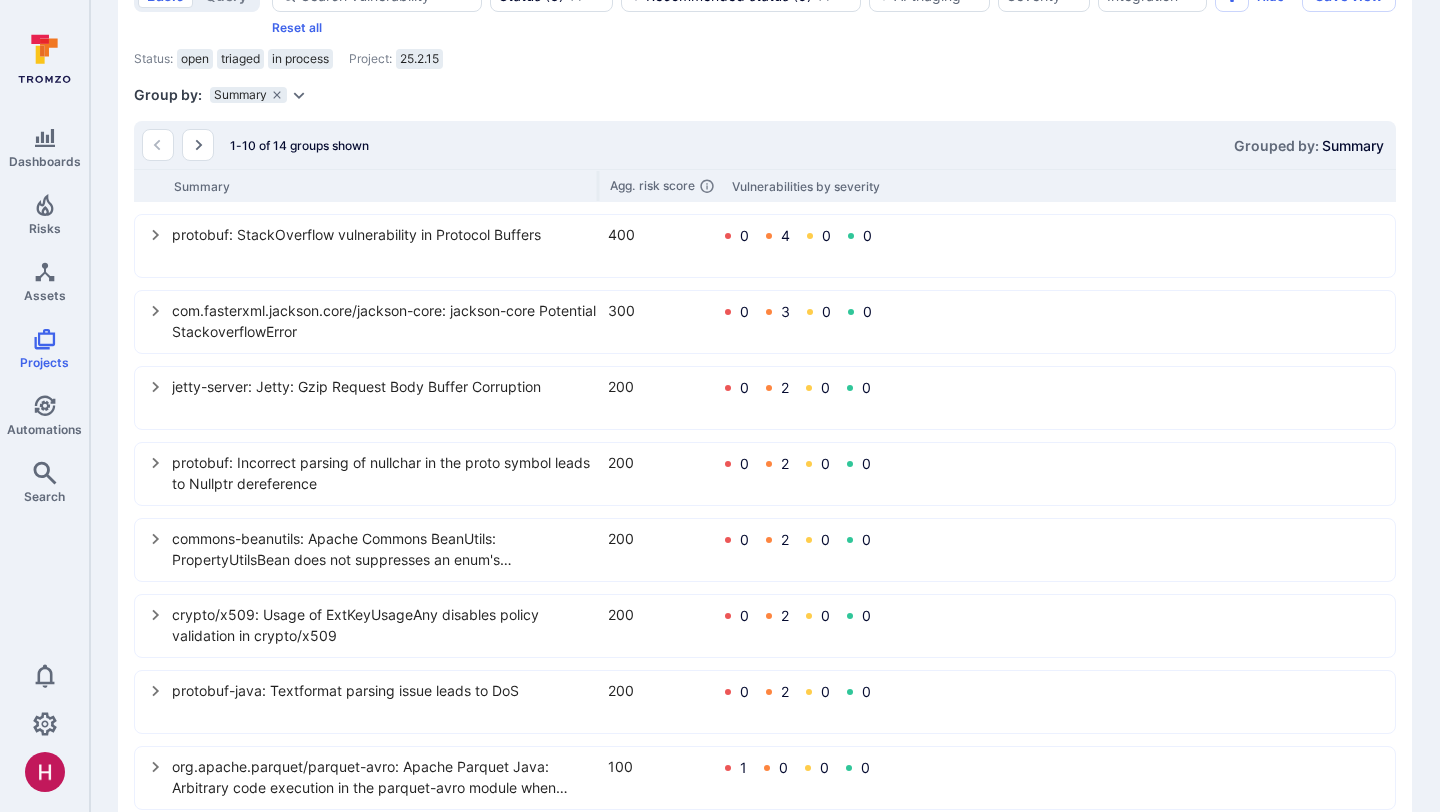 click 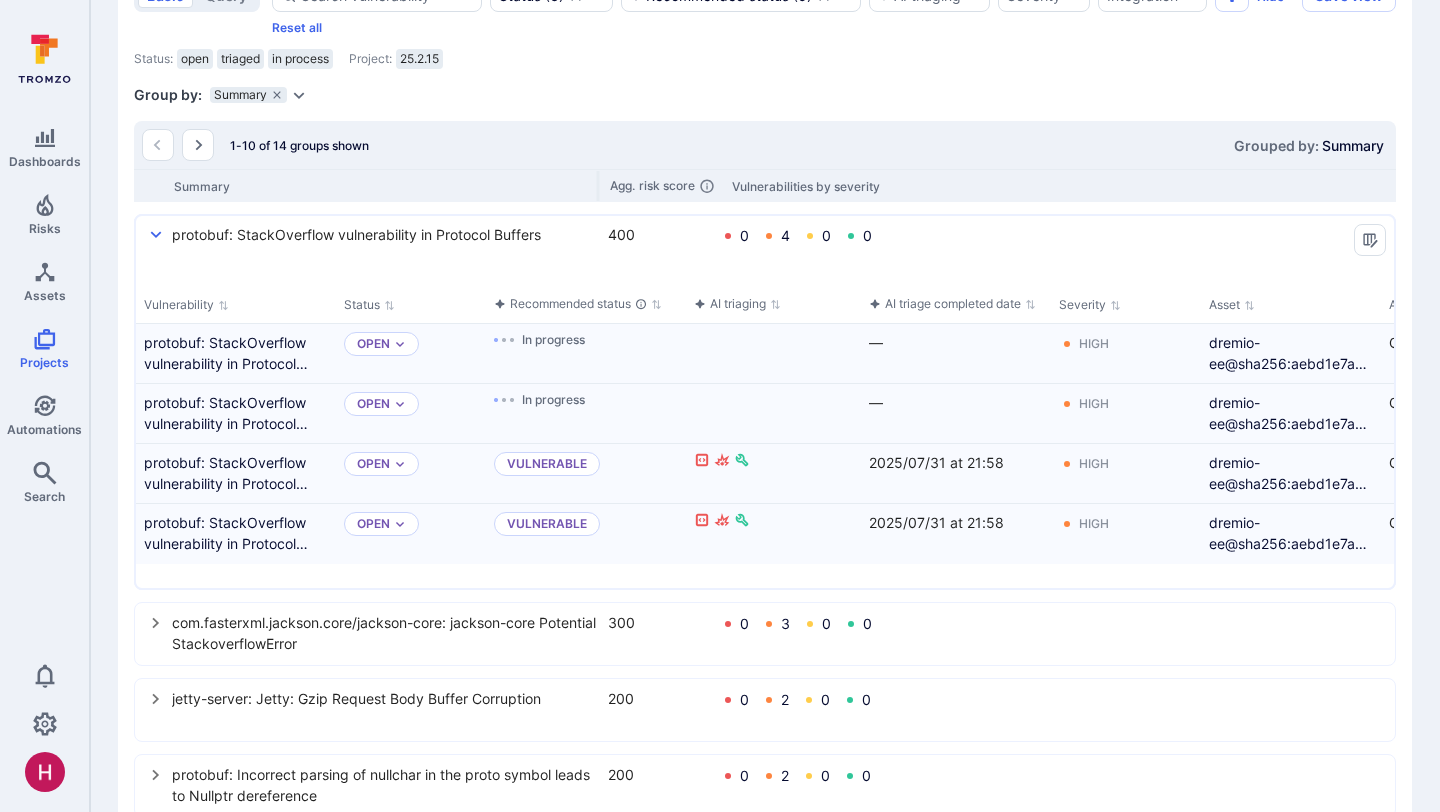 click 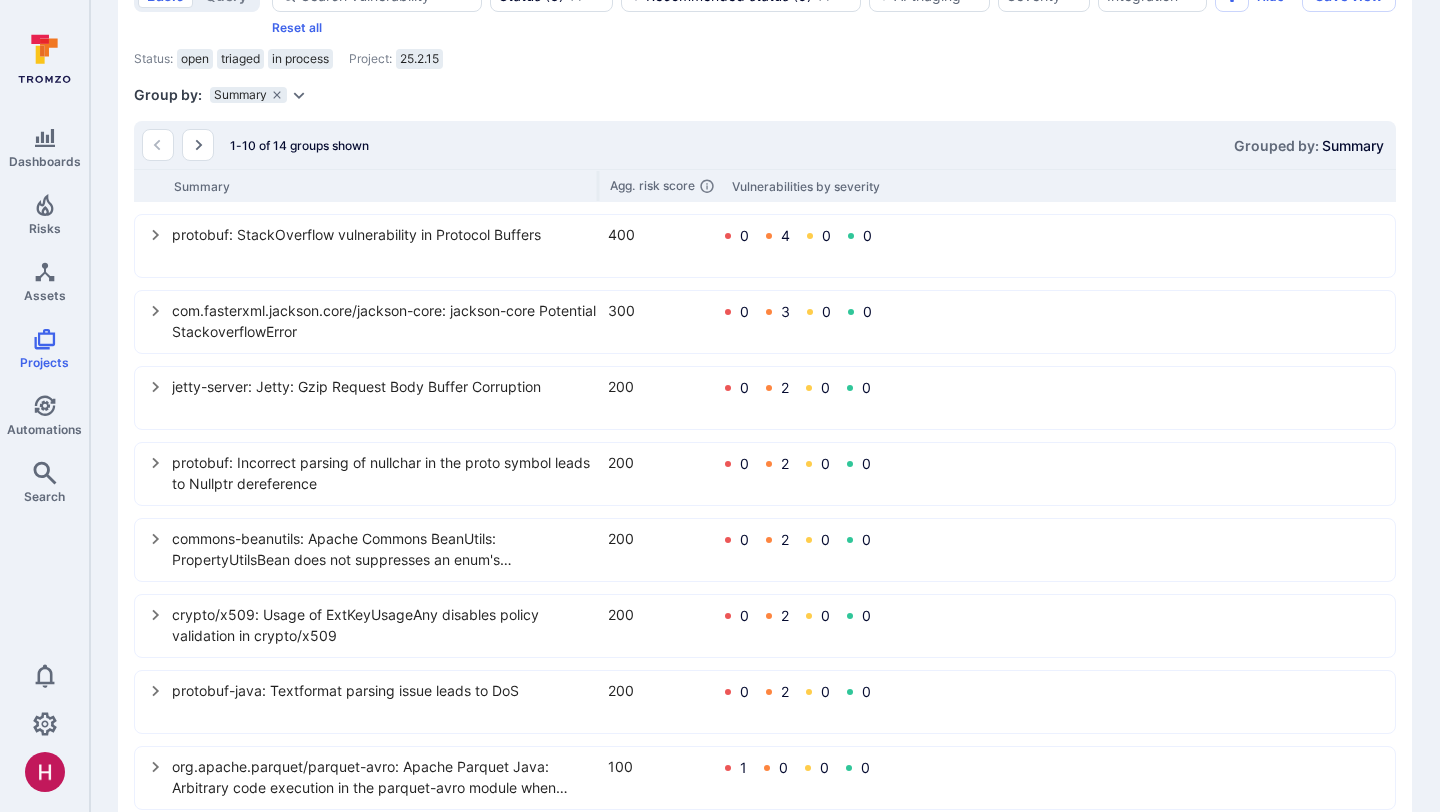 click 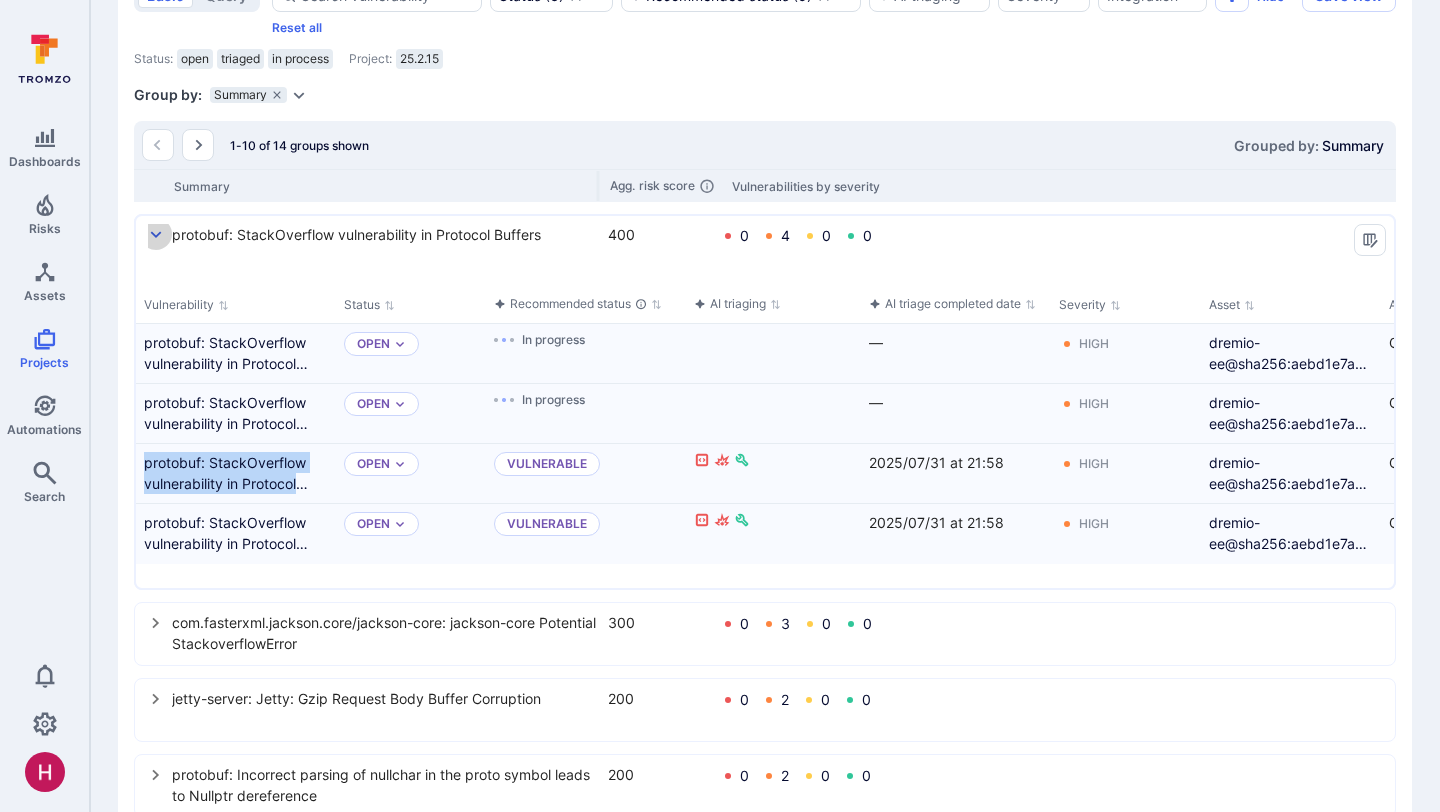 click 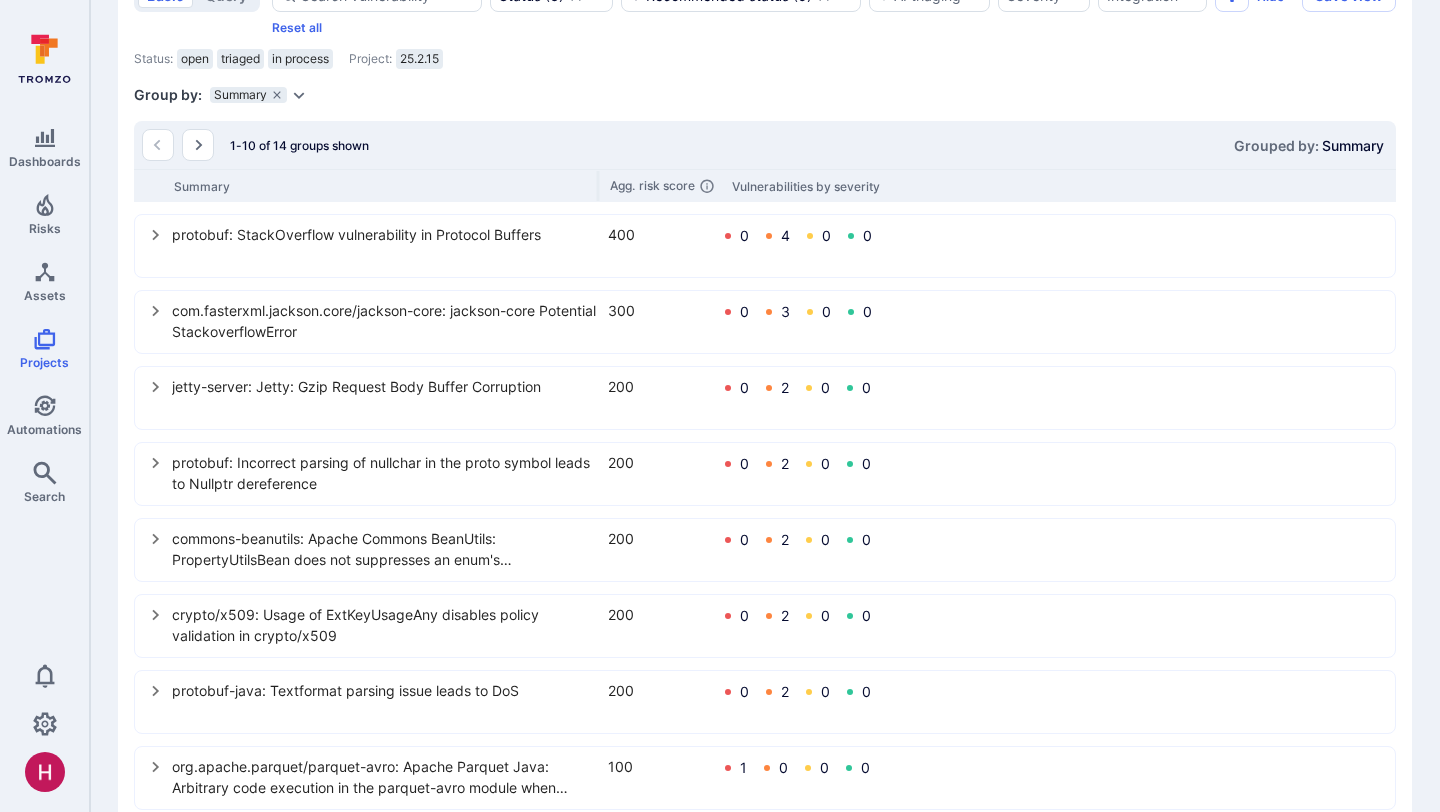 click 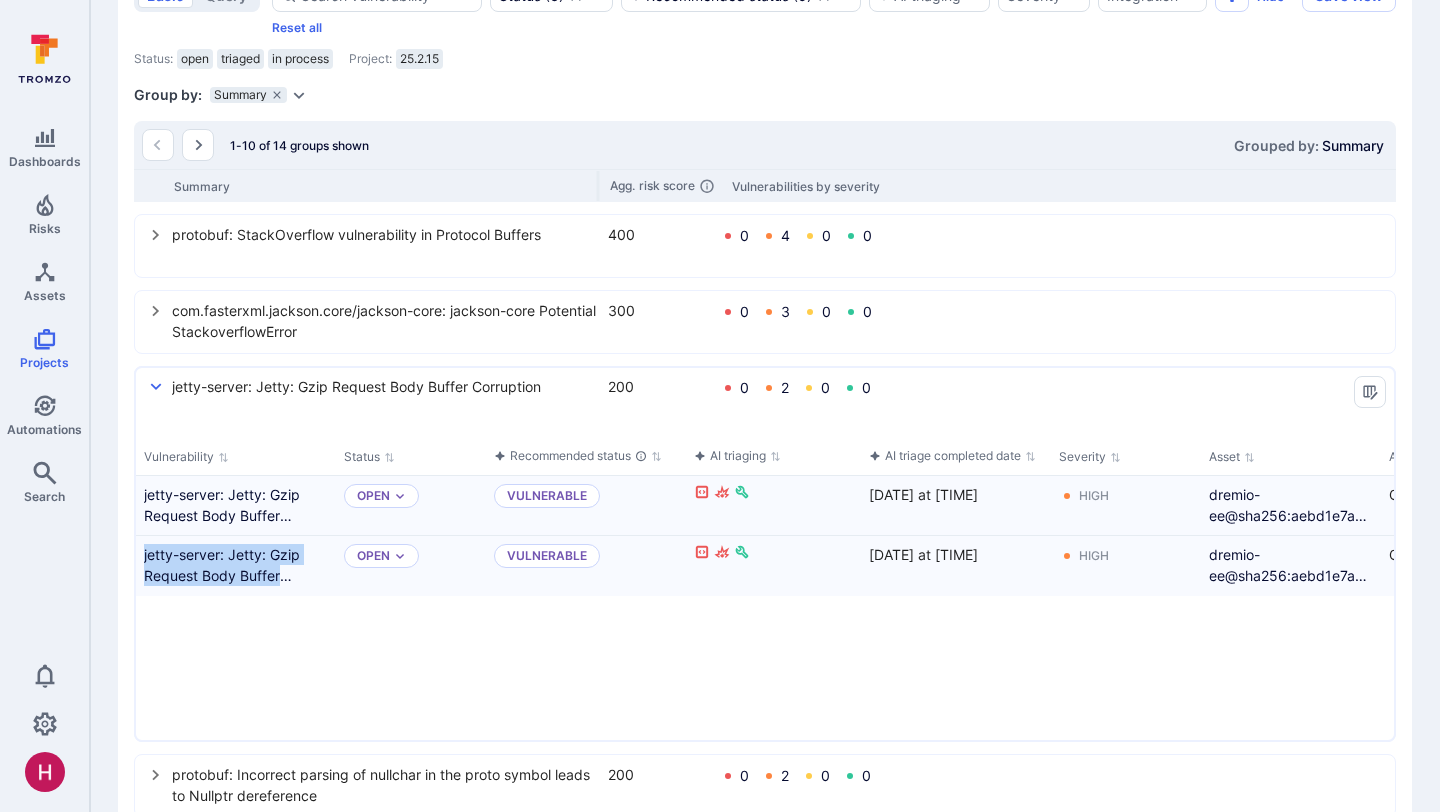 click 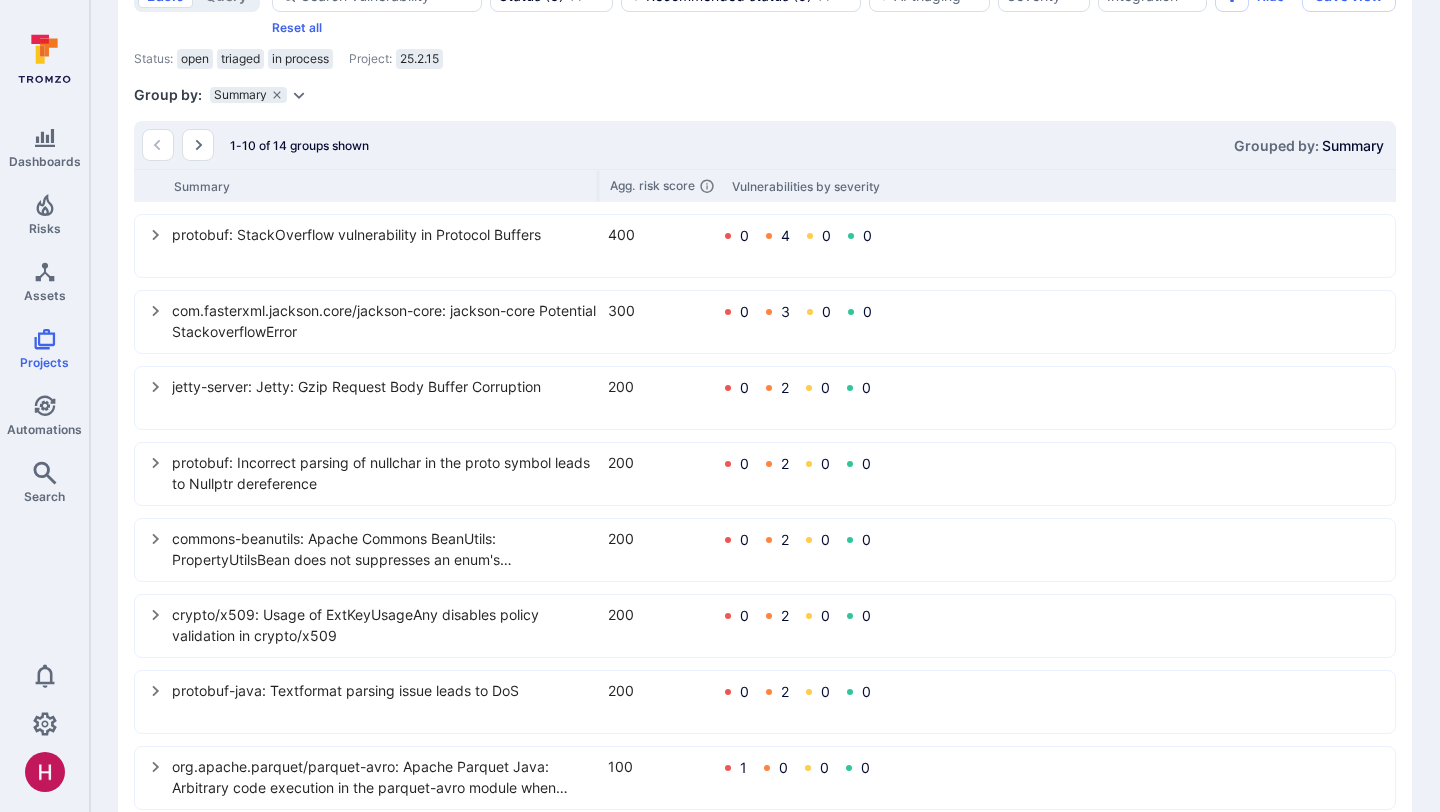 click 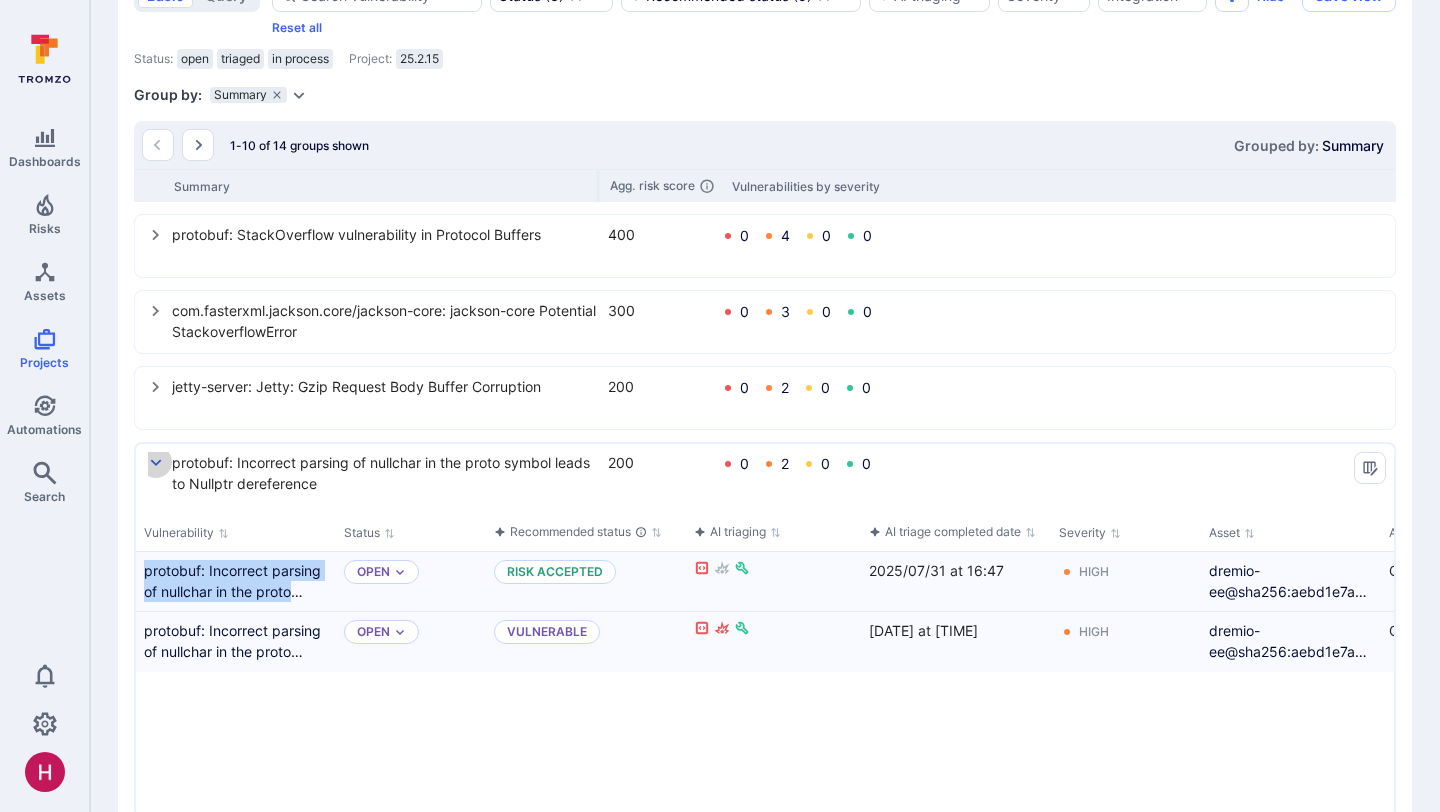 click at bounding box center (156, 462) 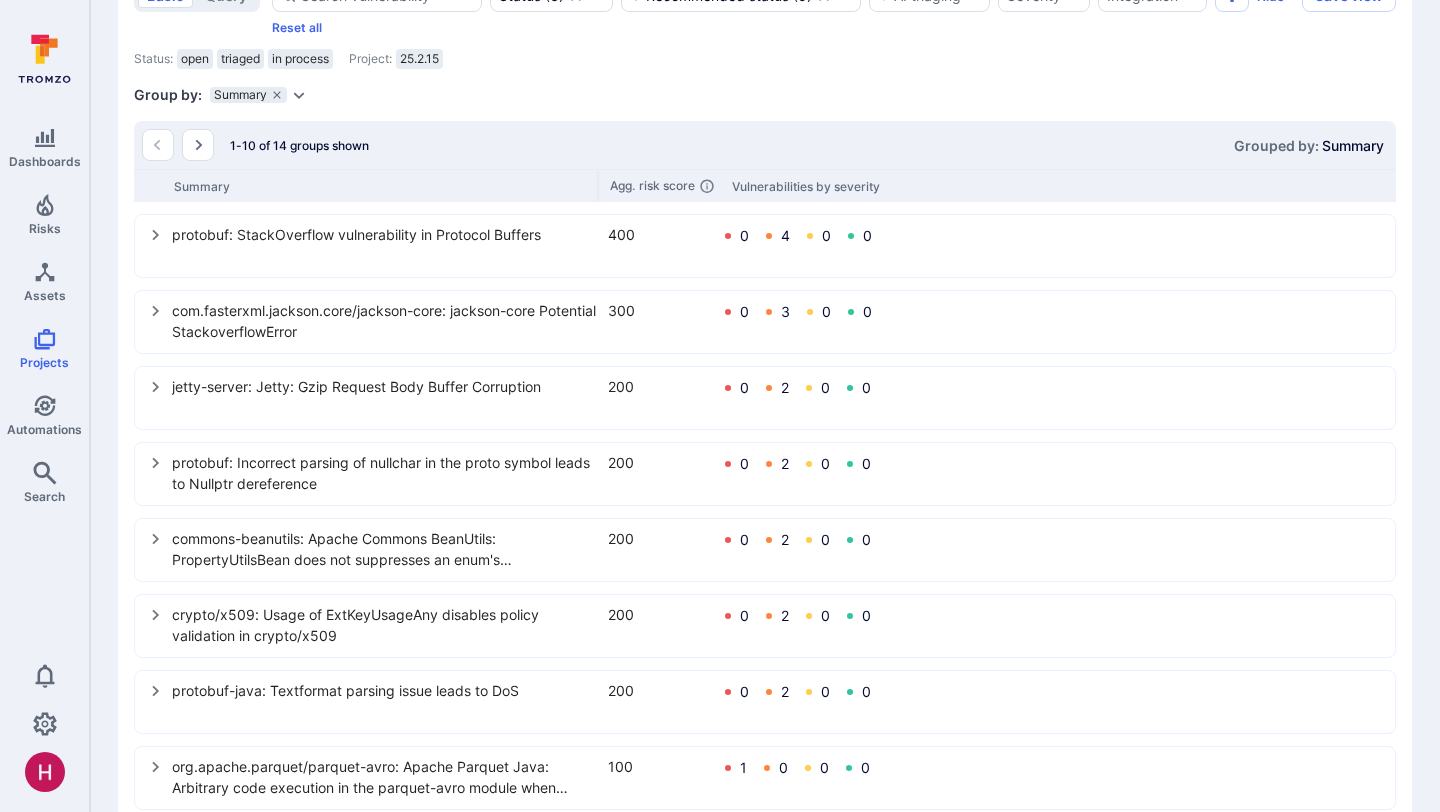 click 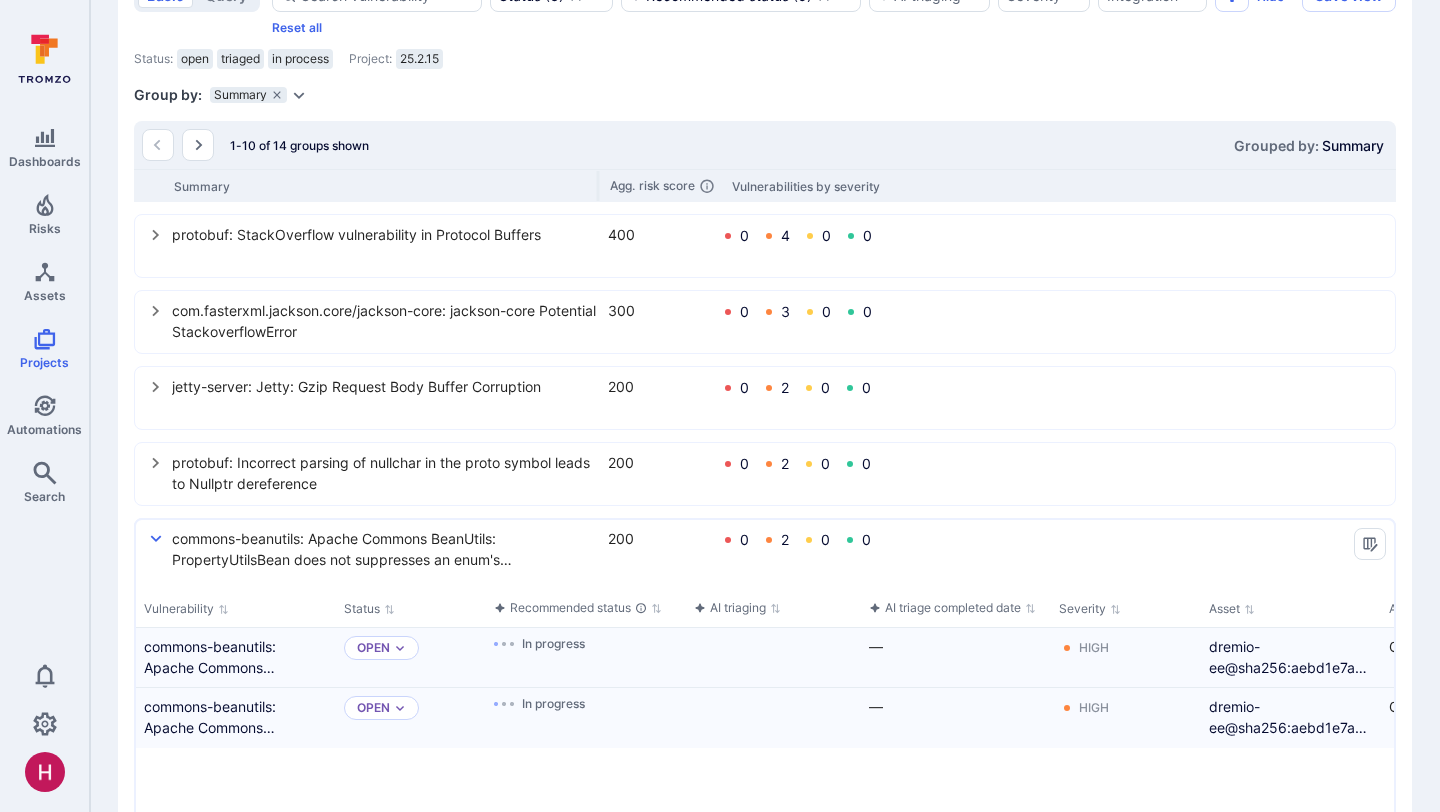 scroll, scrollTop: 661, scrollLeft: 0, axis: vertical 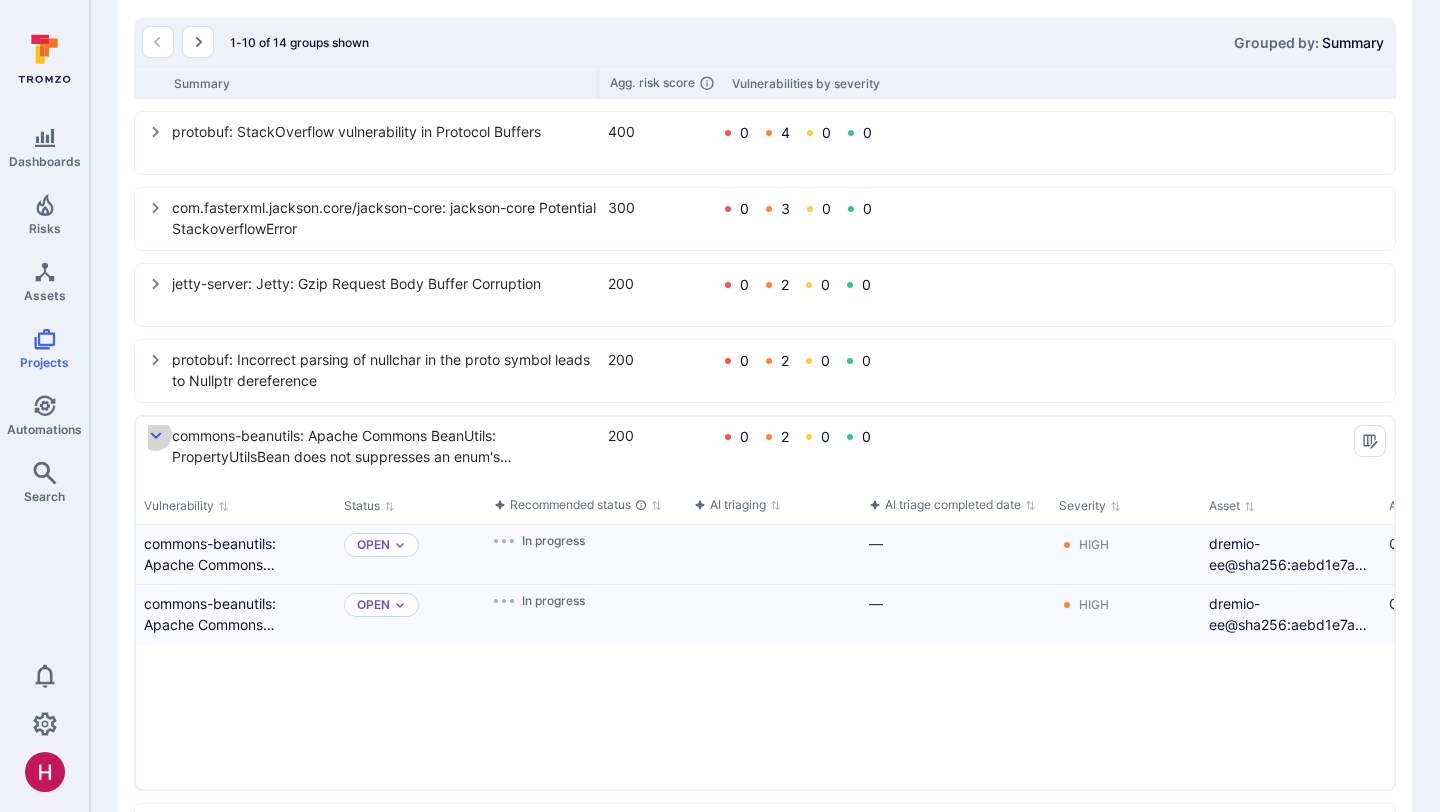 click 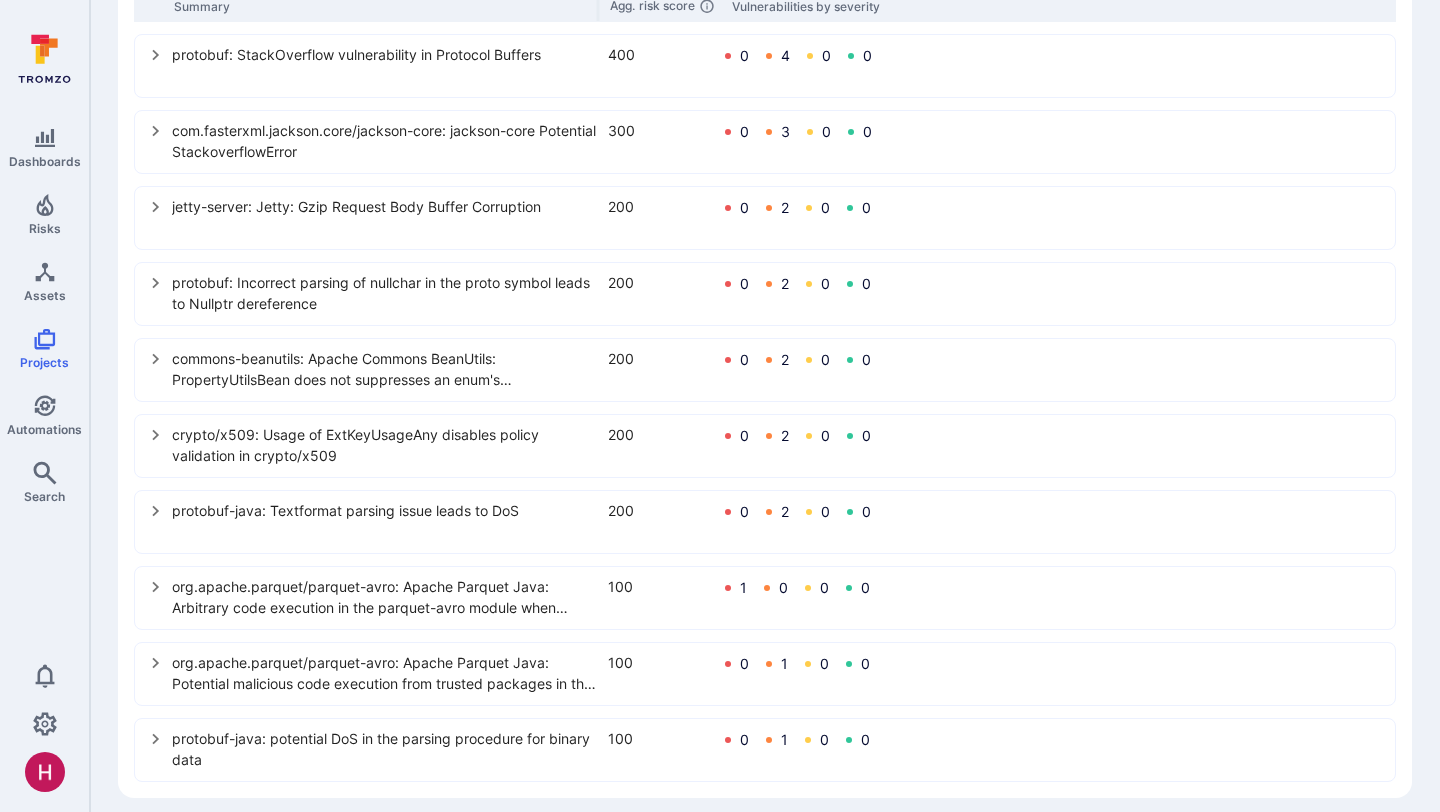 scroll, scrollTop: 751, scrollLeft: 0, axis: vertical 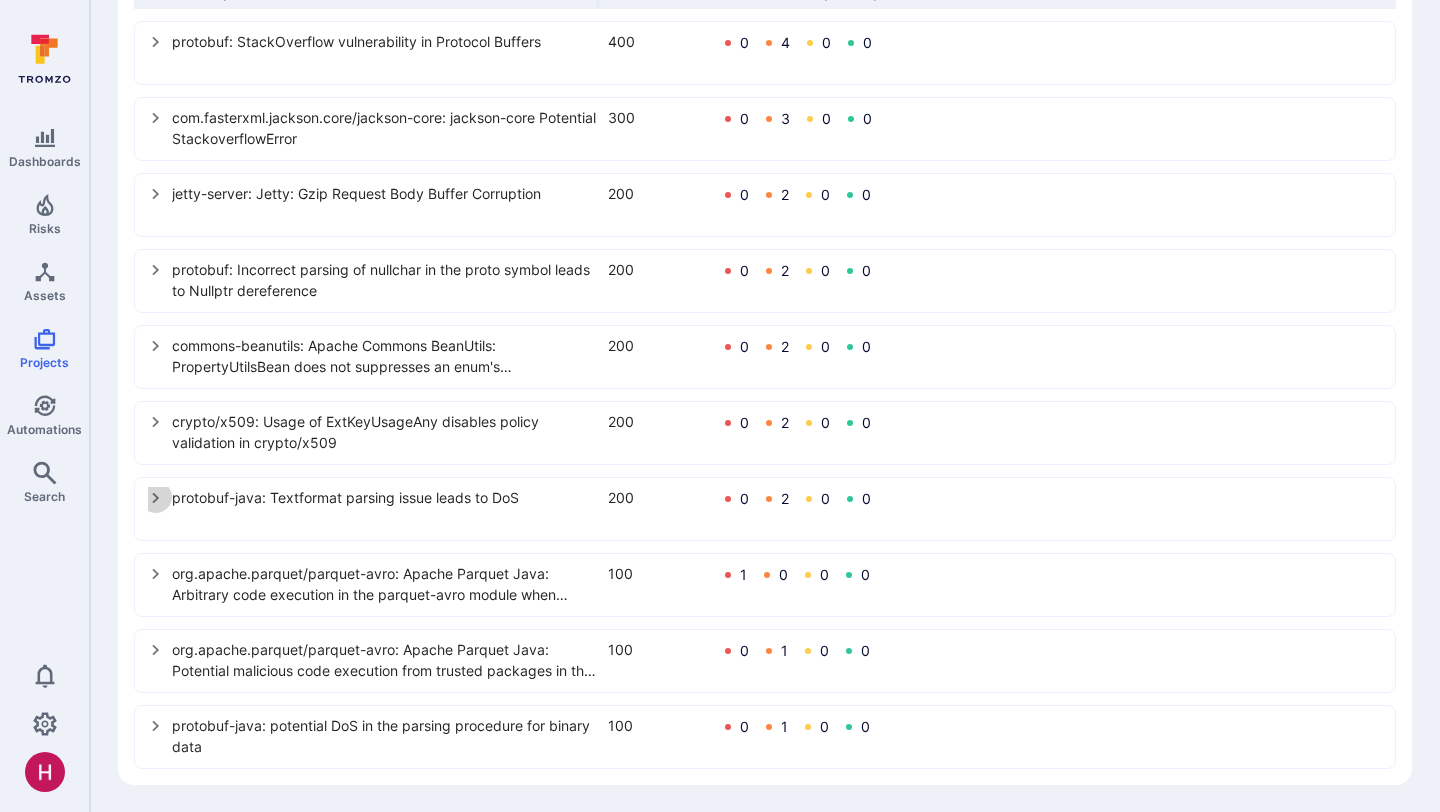 click 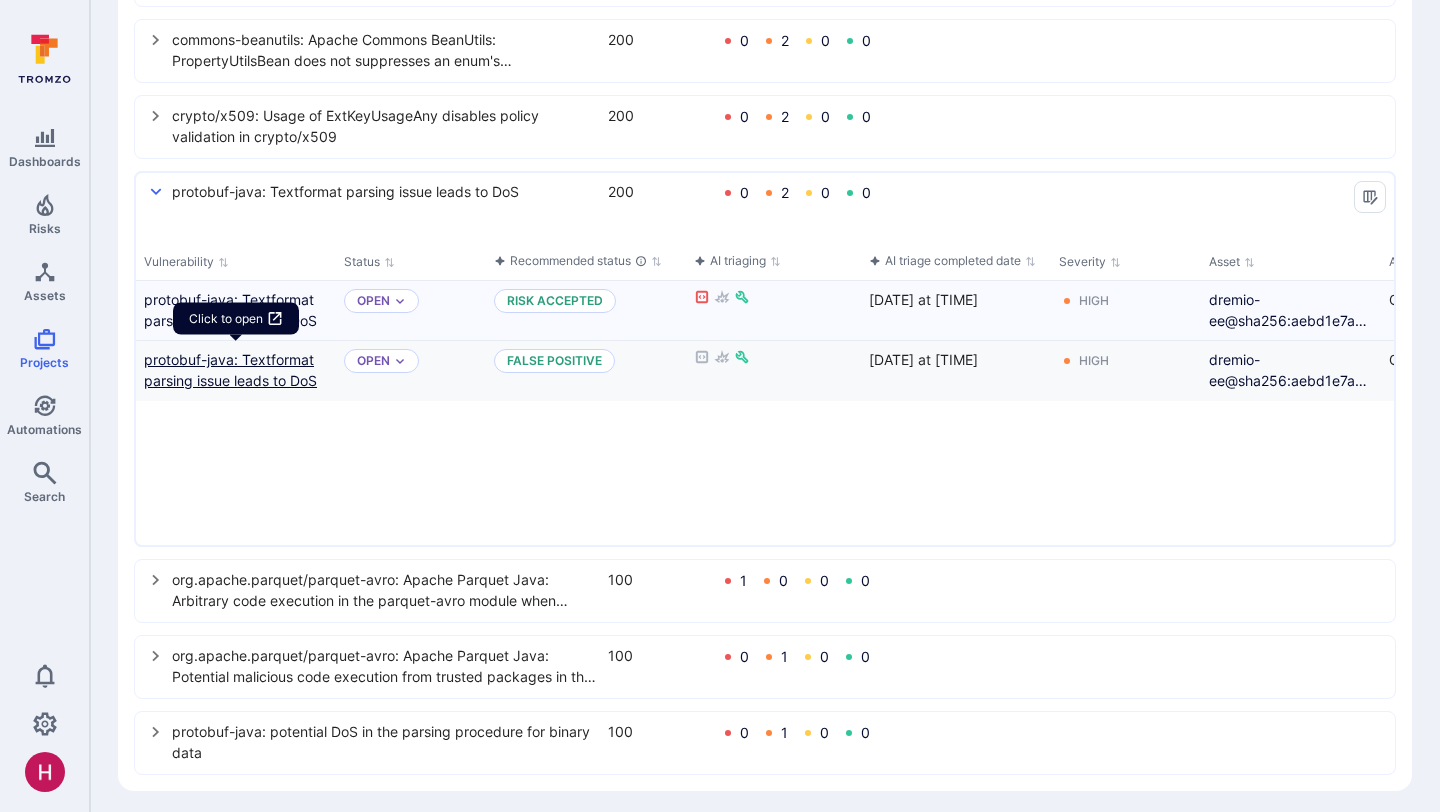 scroll, scrollTop: 1063, scrollLeft: 0, axis: vertical 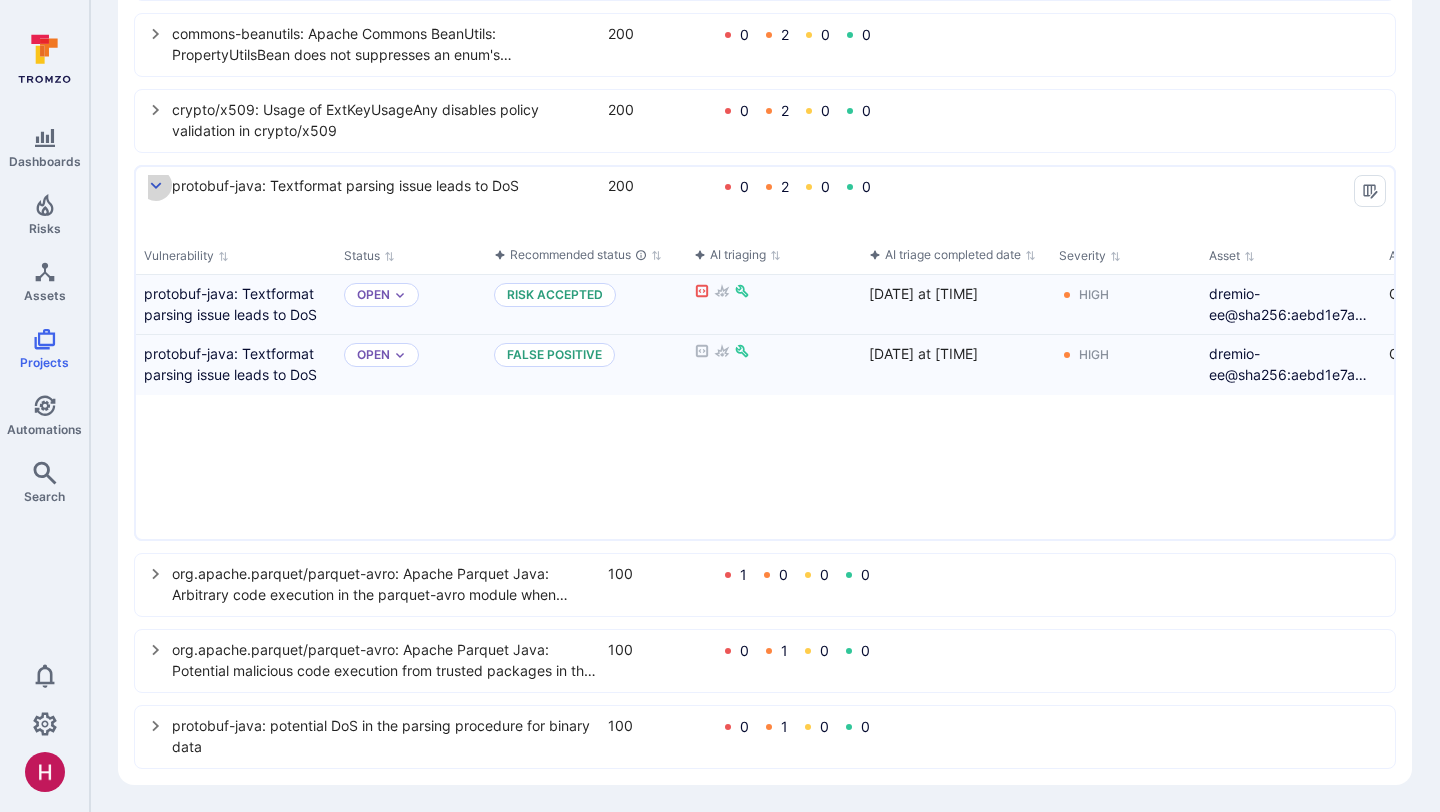 click 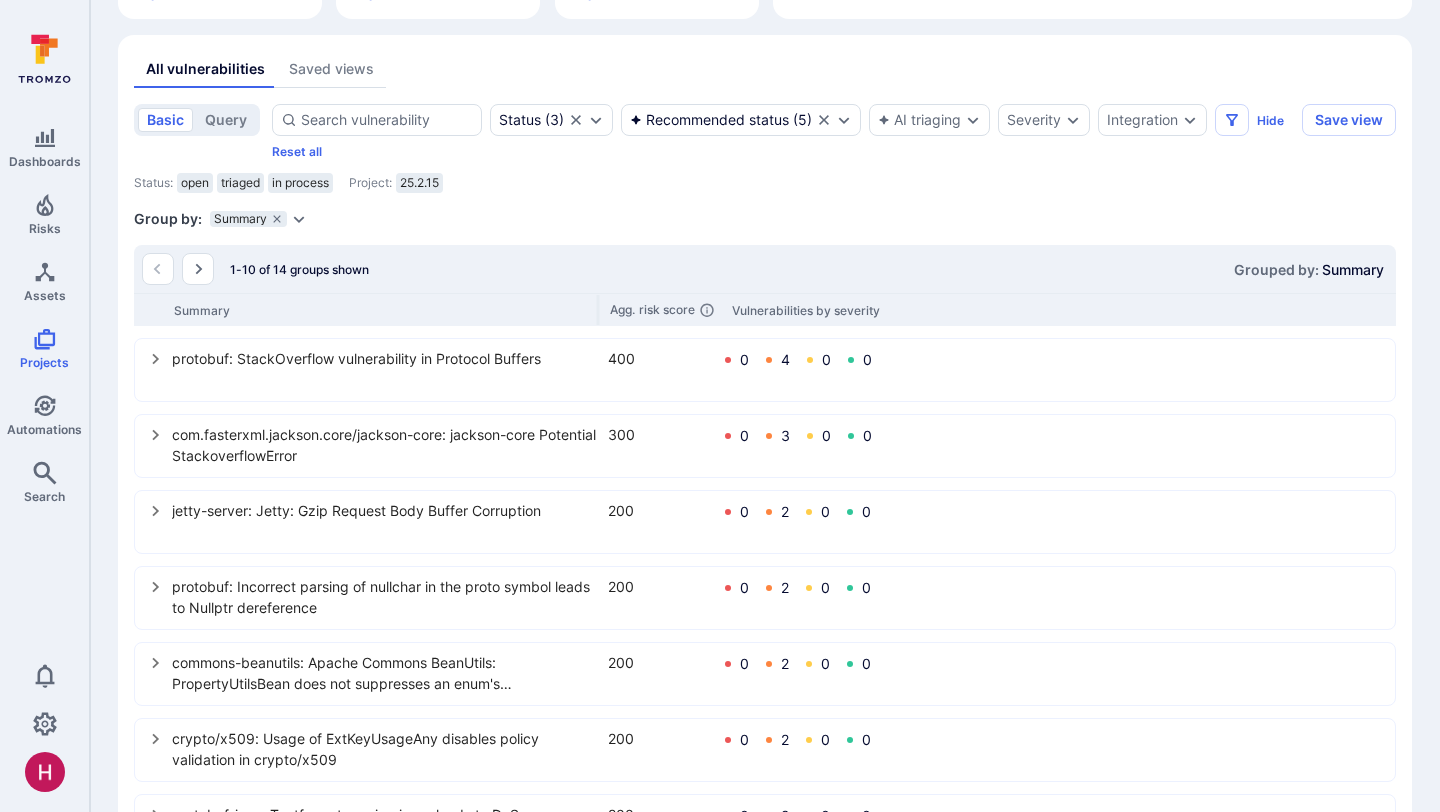 scroll, scrollTop: 427, scrollLeft: 0, axis: vertical 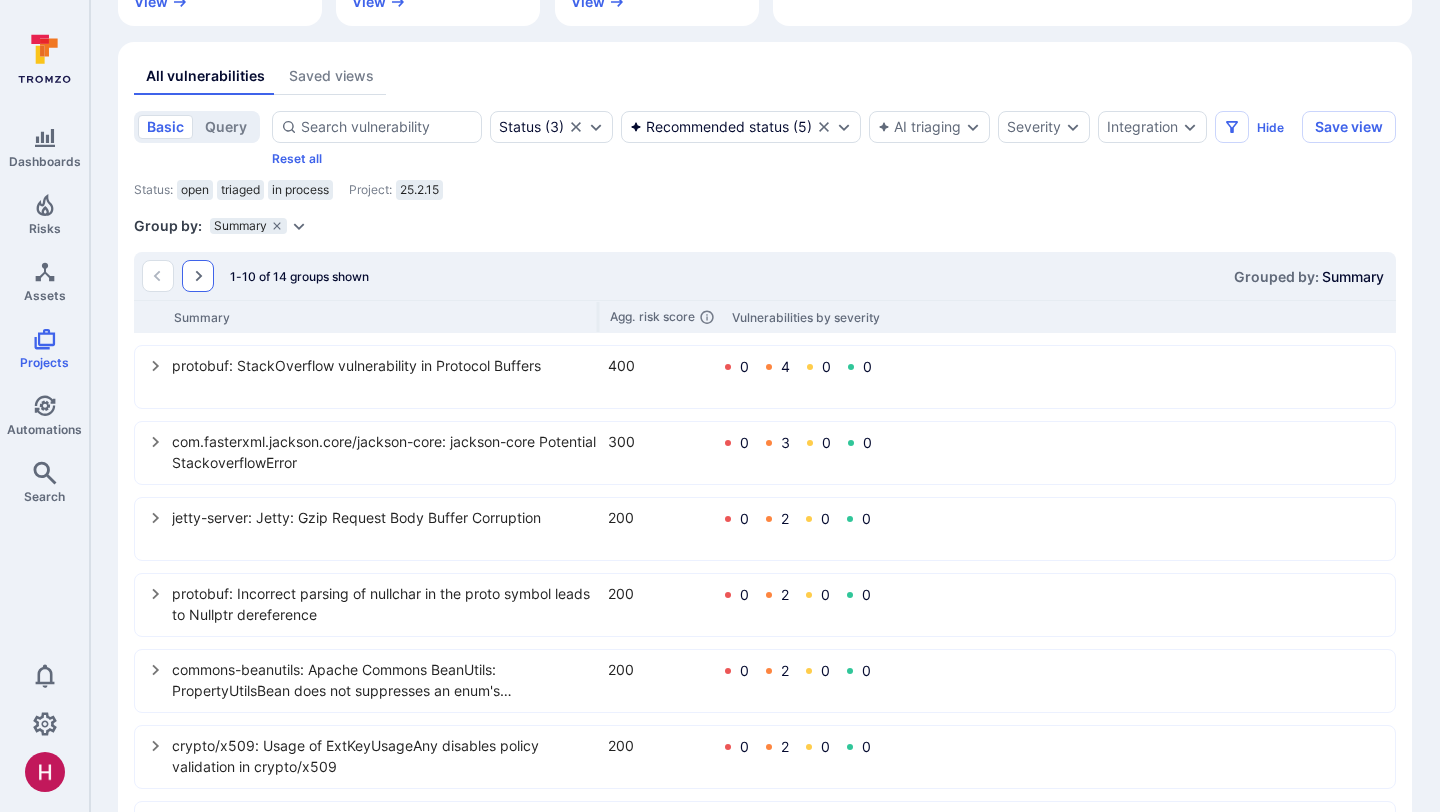 click 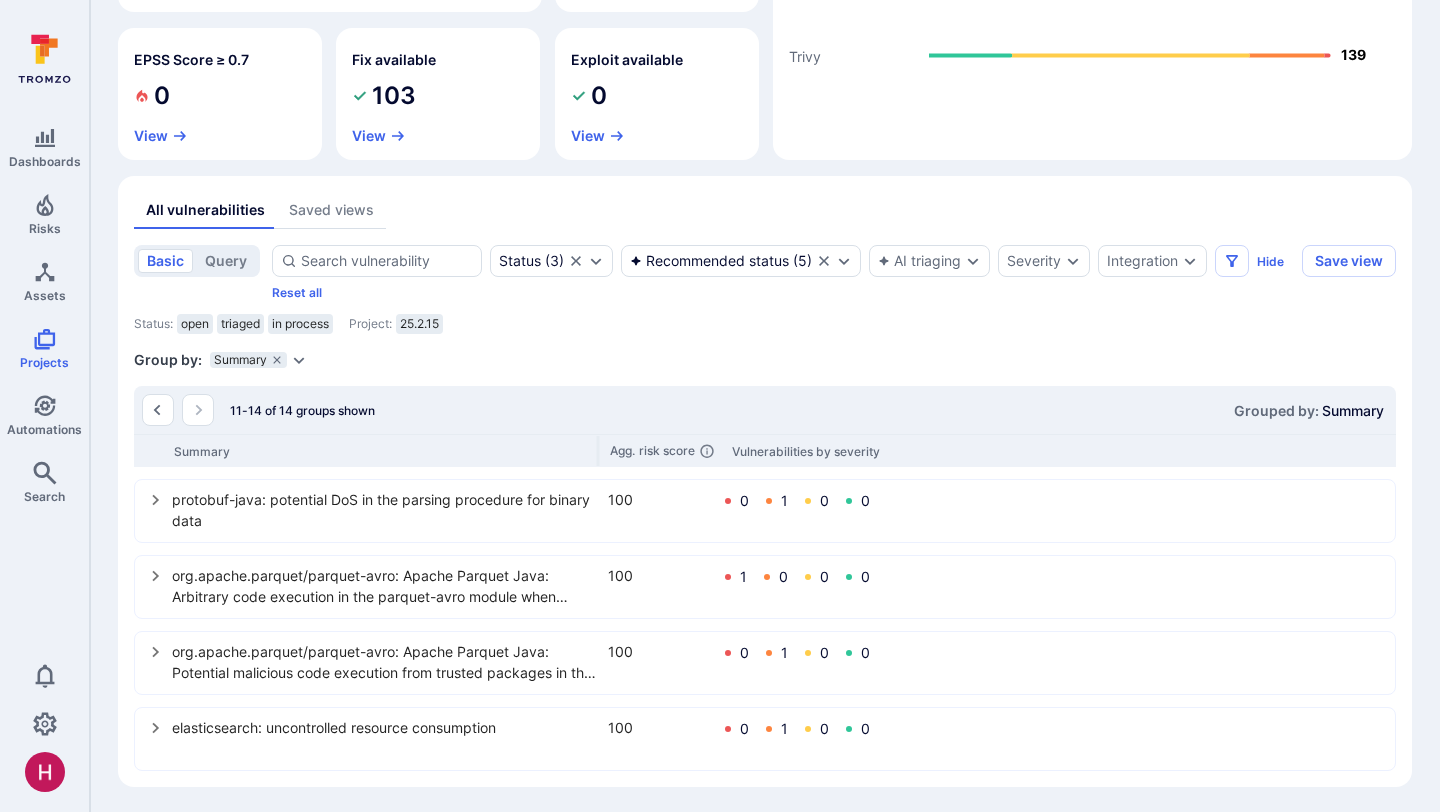 scroll, scrollTop: 295, scrollLeft: 0, axis: vertical 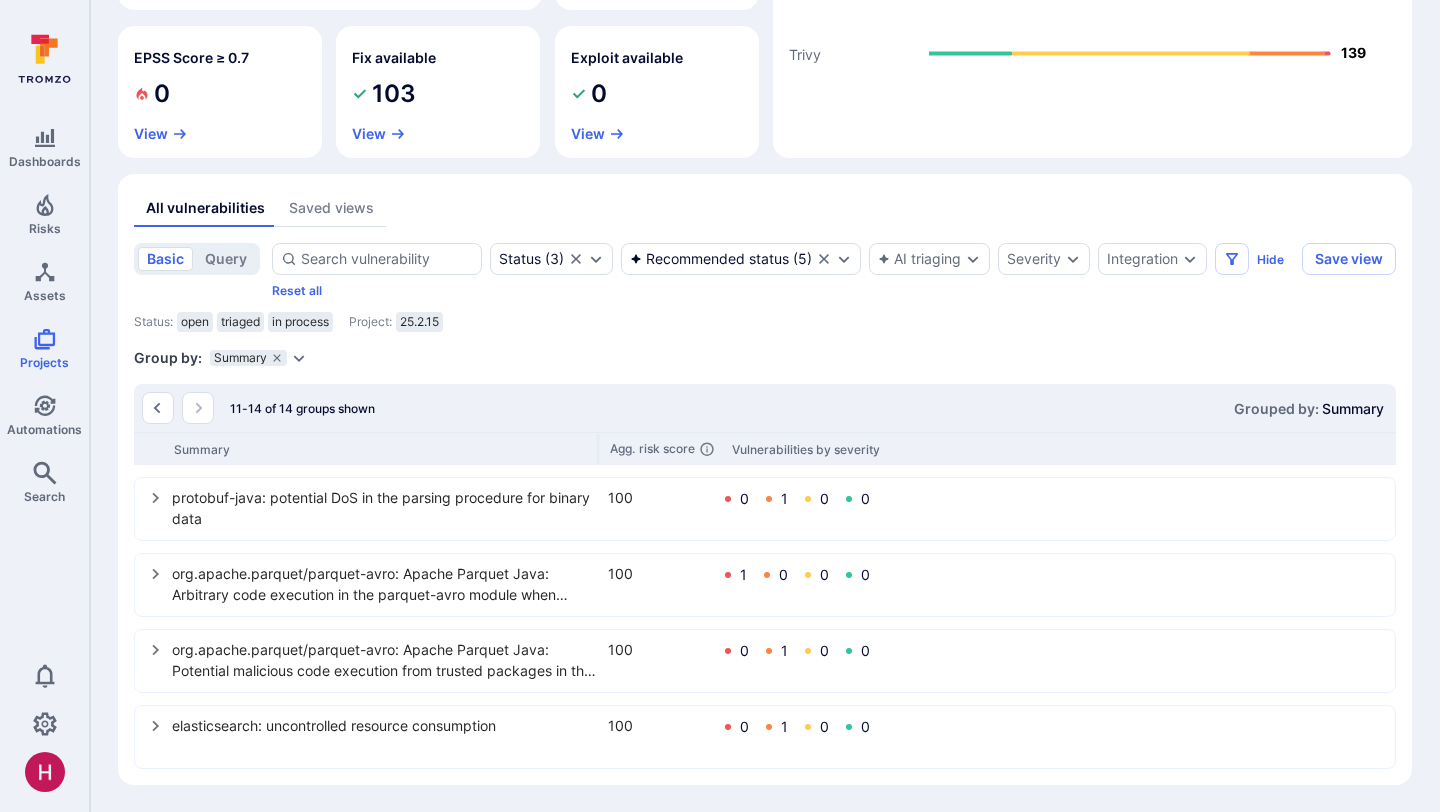 click 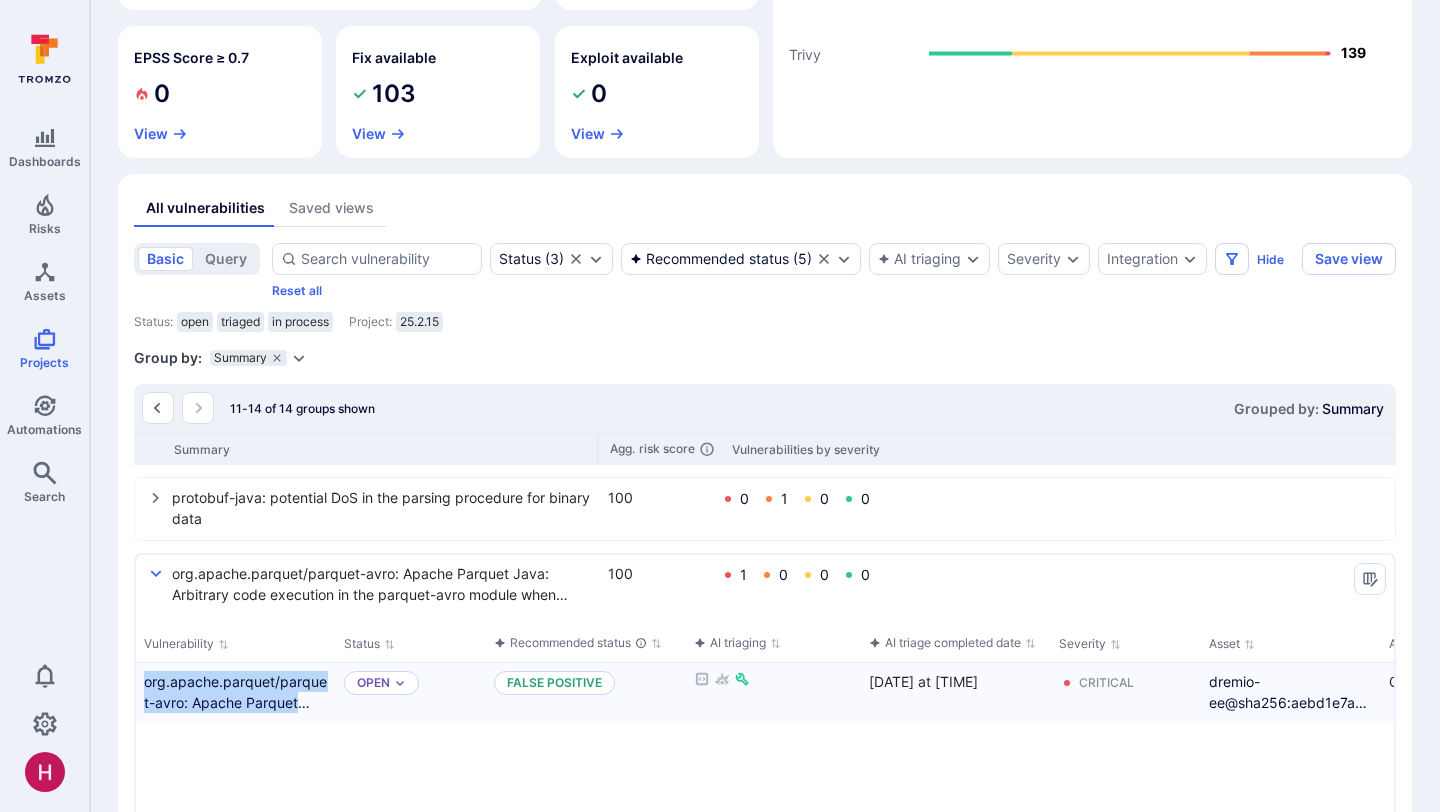 click on "org.apache.parquet/parquet-avro: Apache Parquet Java: Arbitrary code execution in the parquet-avro module when reading an Avro schema from a Parquet file metadata 100 1 0 0 0" at bounding box center (765, 585) 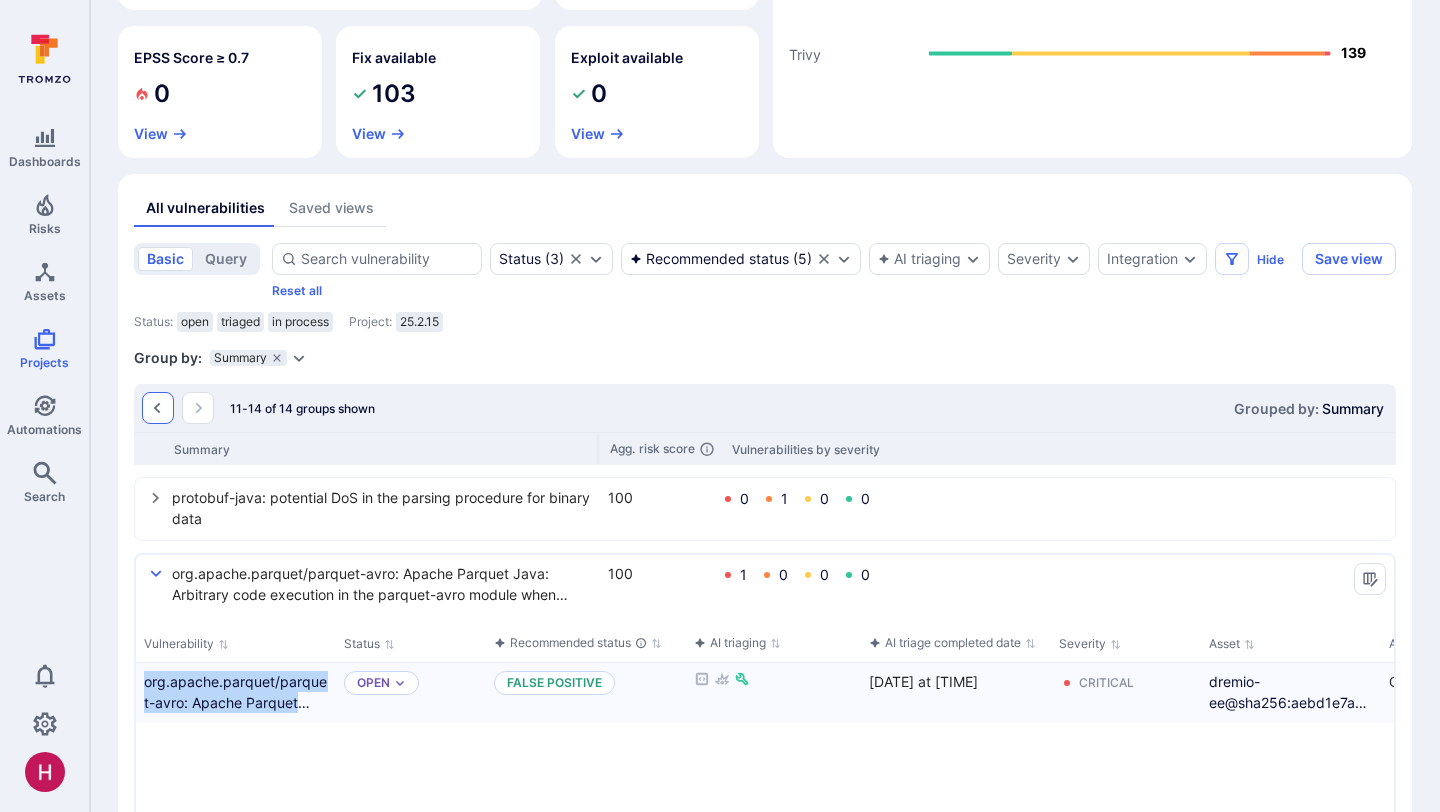 click 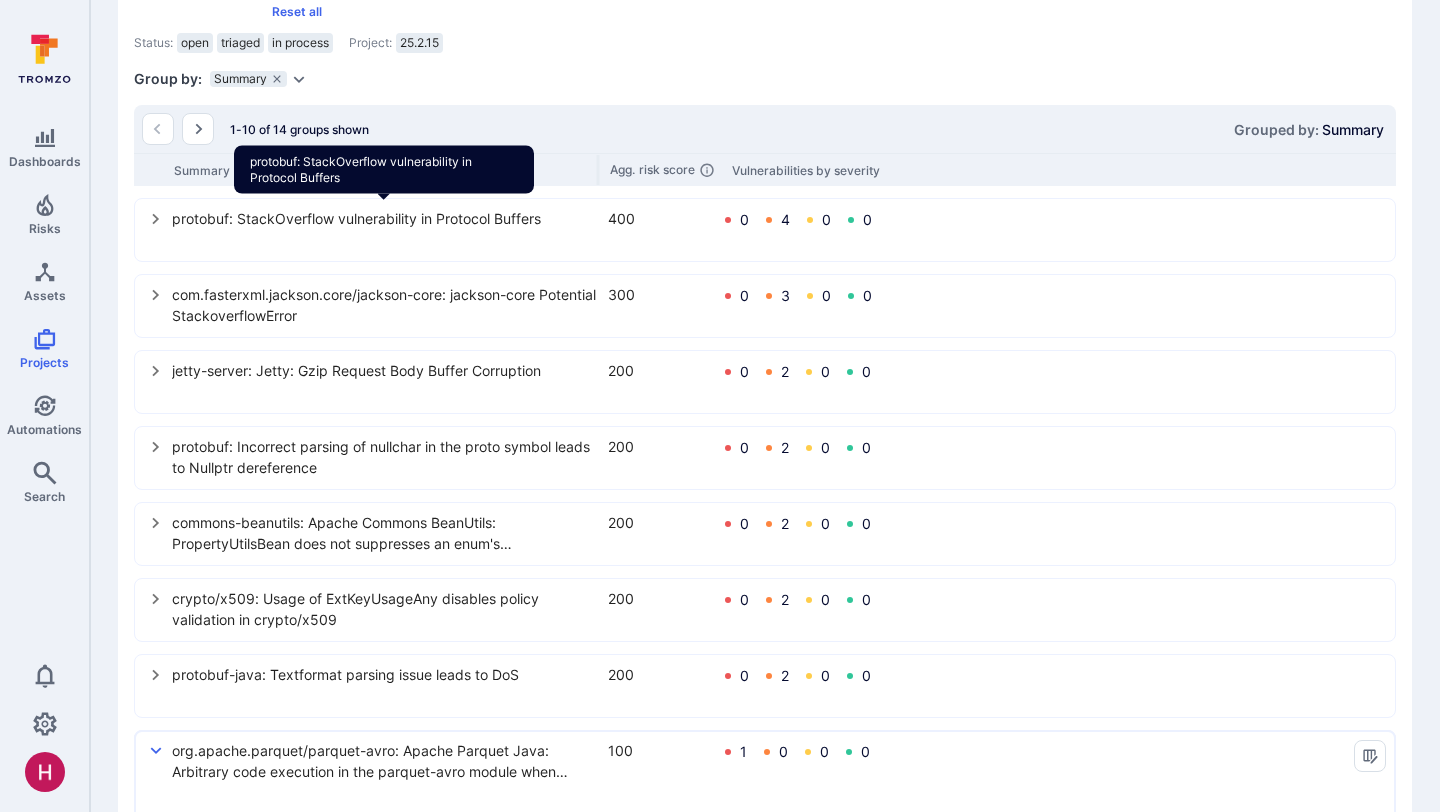 scroll, scrollTop: 576, scrollLeft: 0, axis: vertical 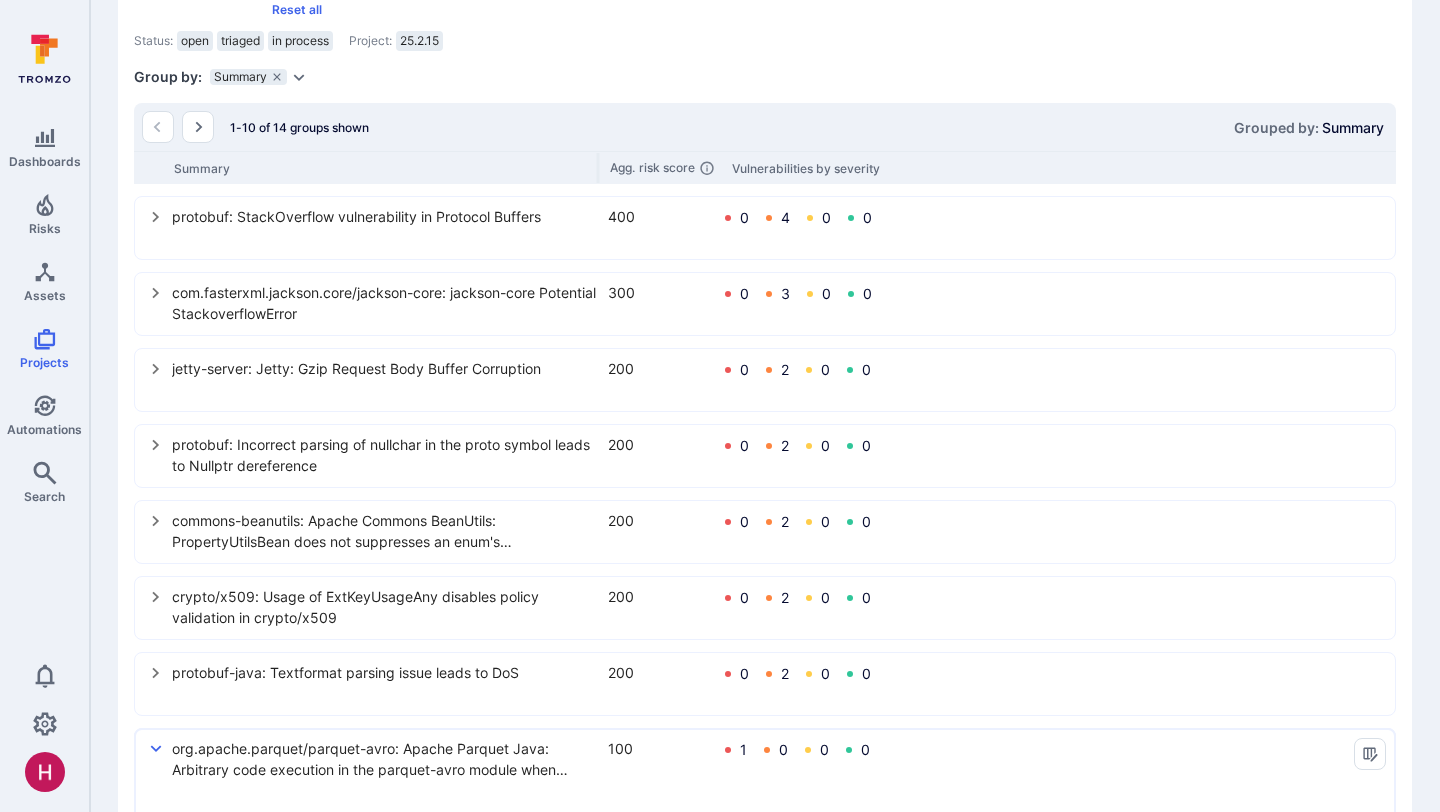 click 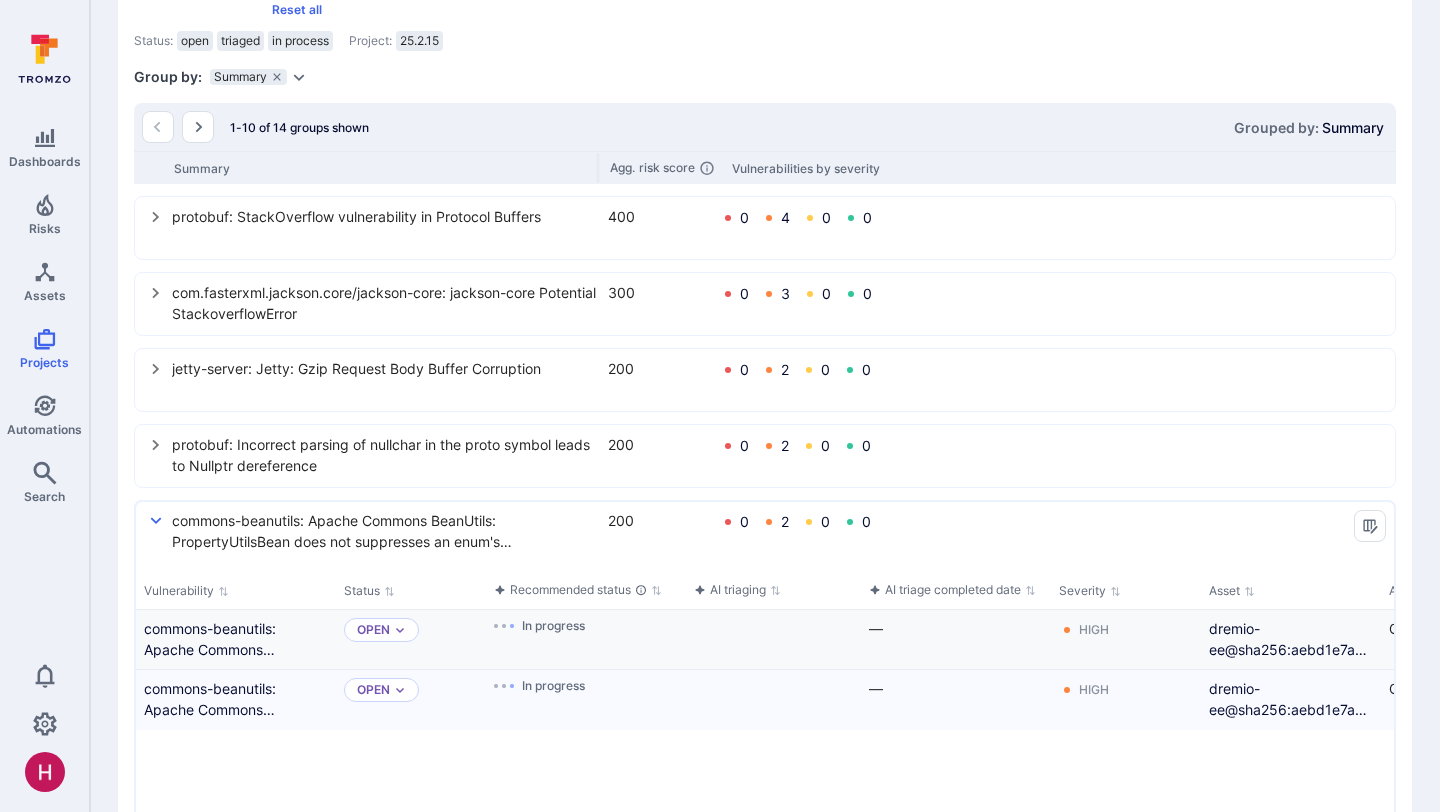 type 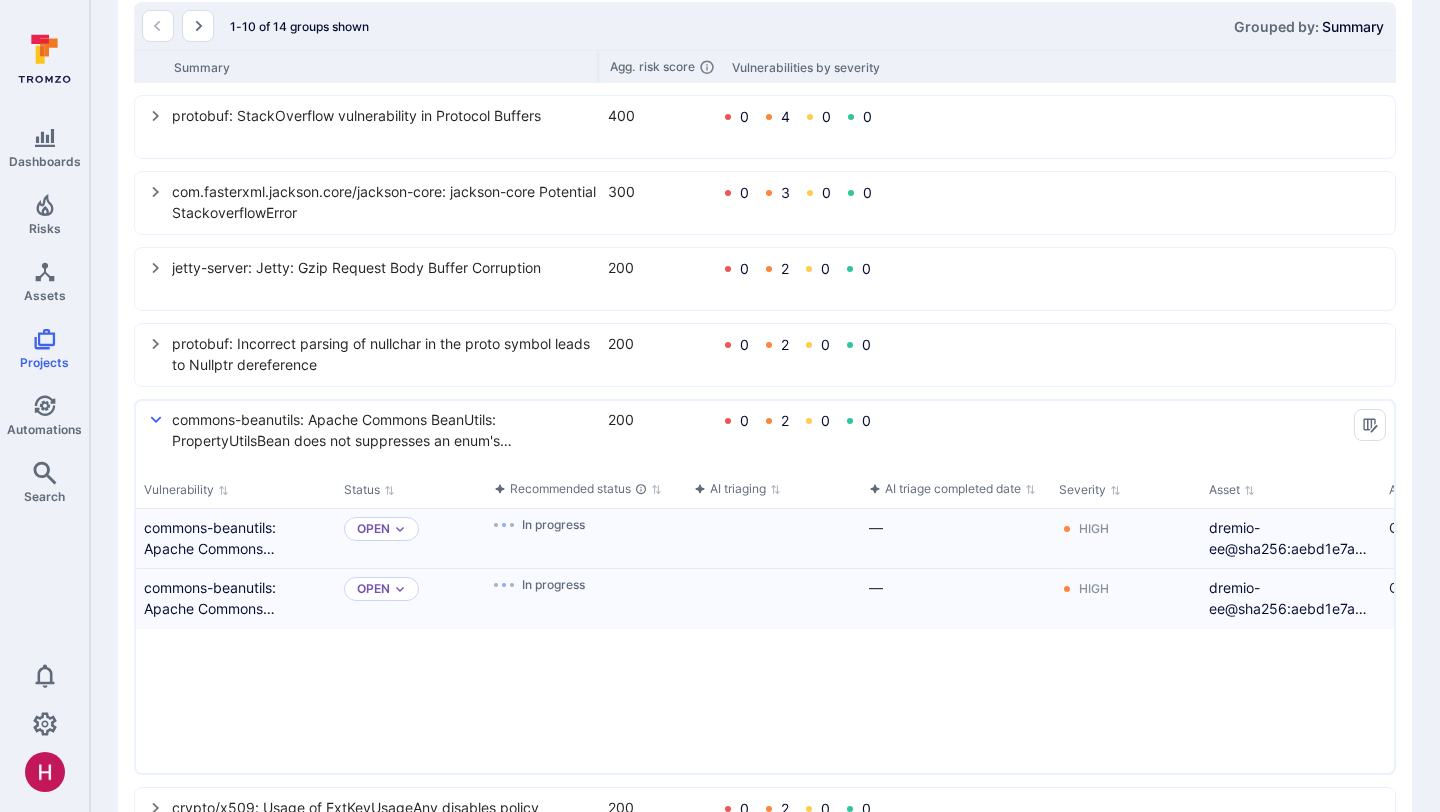 scroll, scrollTop: 679, scrollLeft: 0, axis: vertical 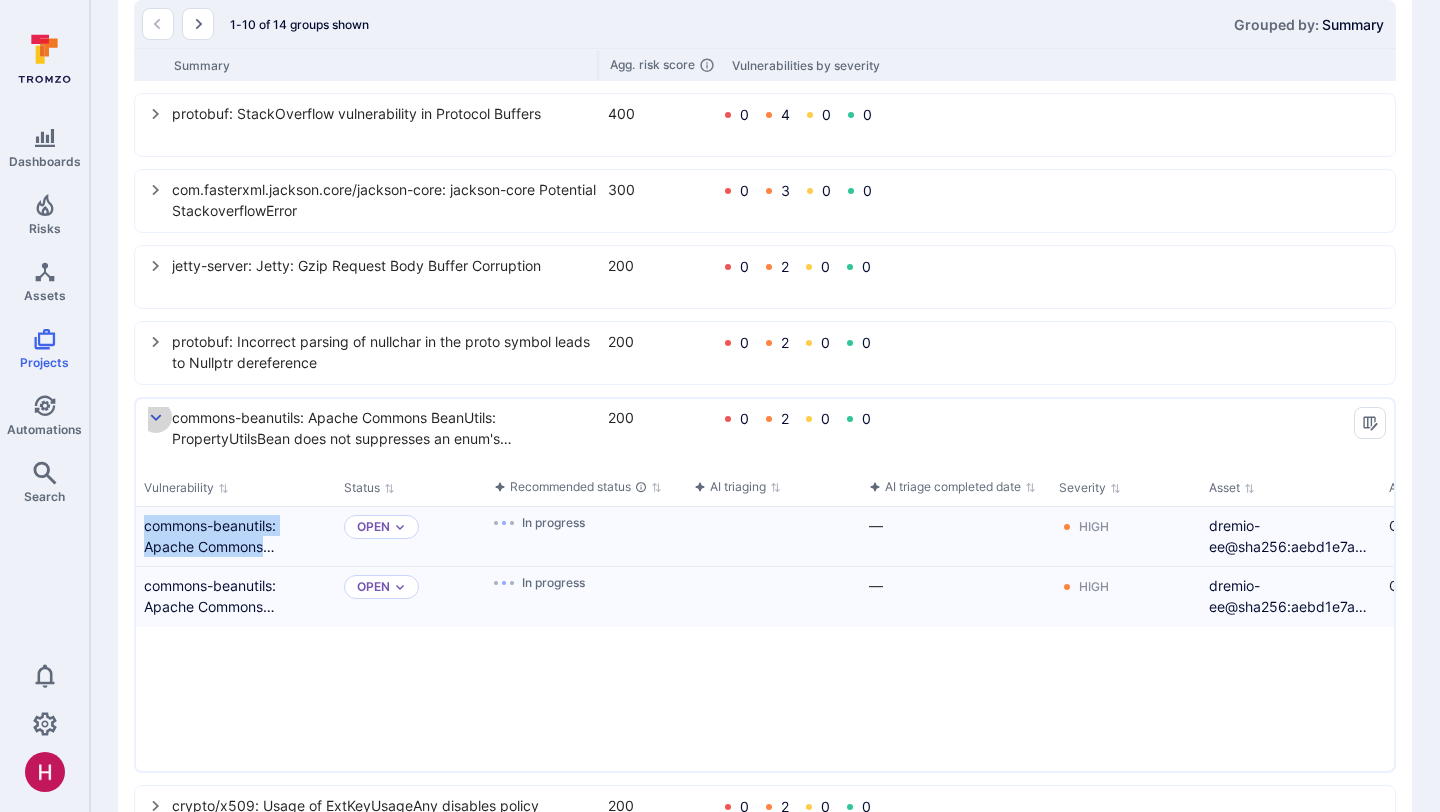 click 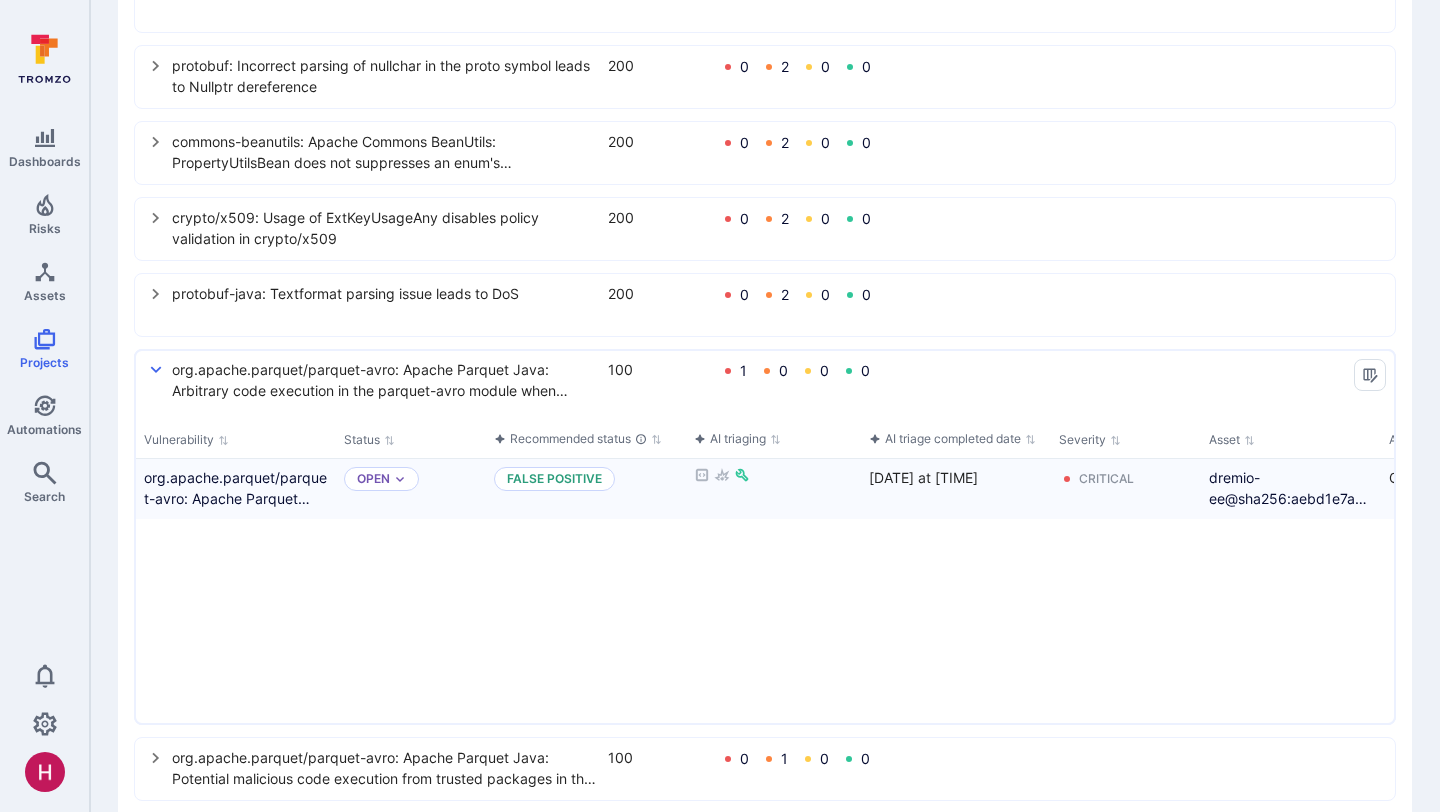 scroll, scrollTop: 967, scrollLeft: 0, axis: vertical 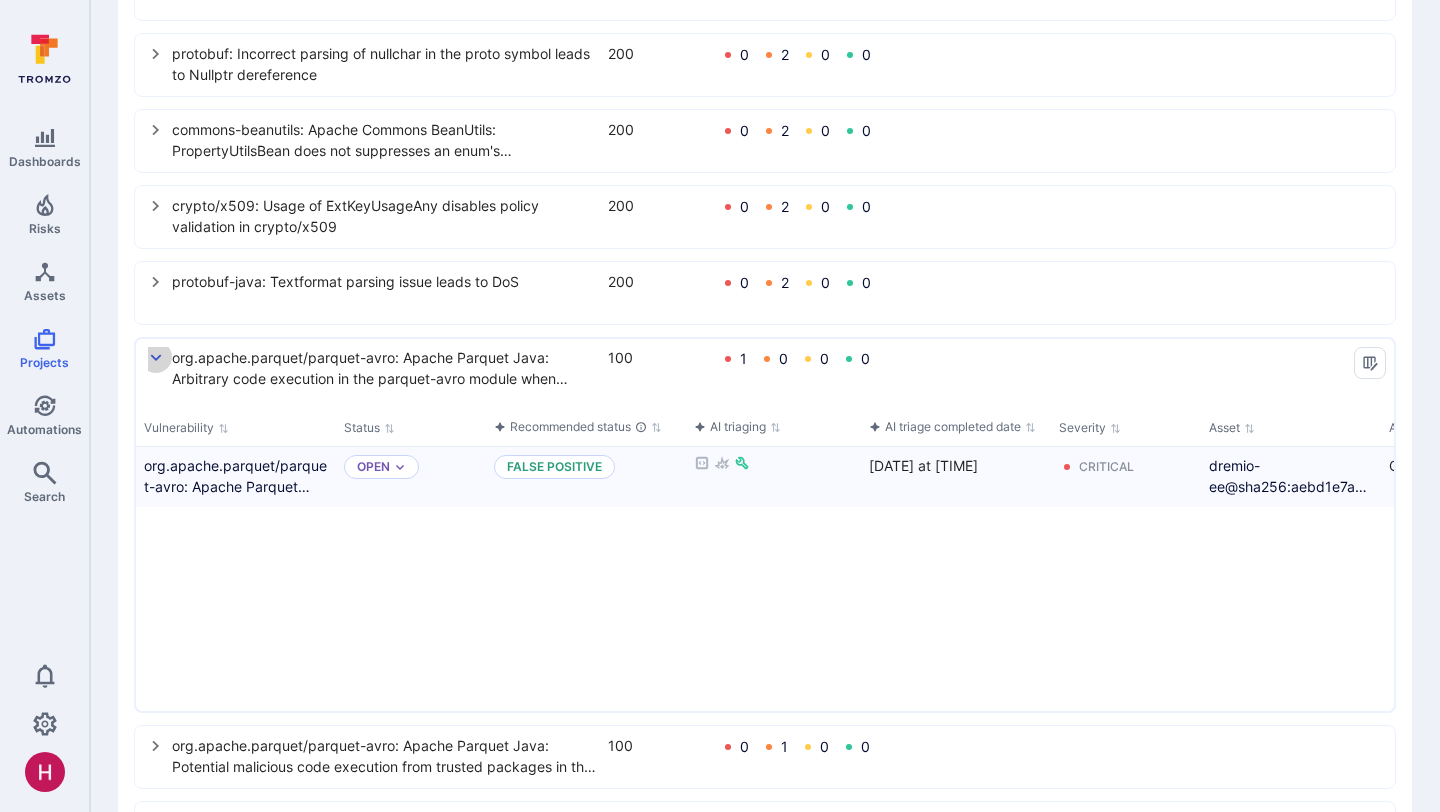click 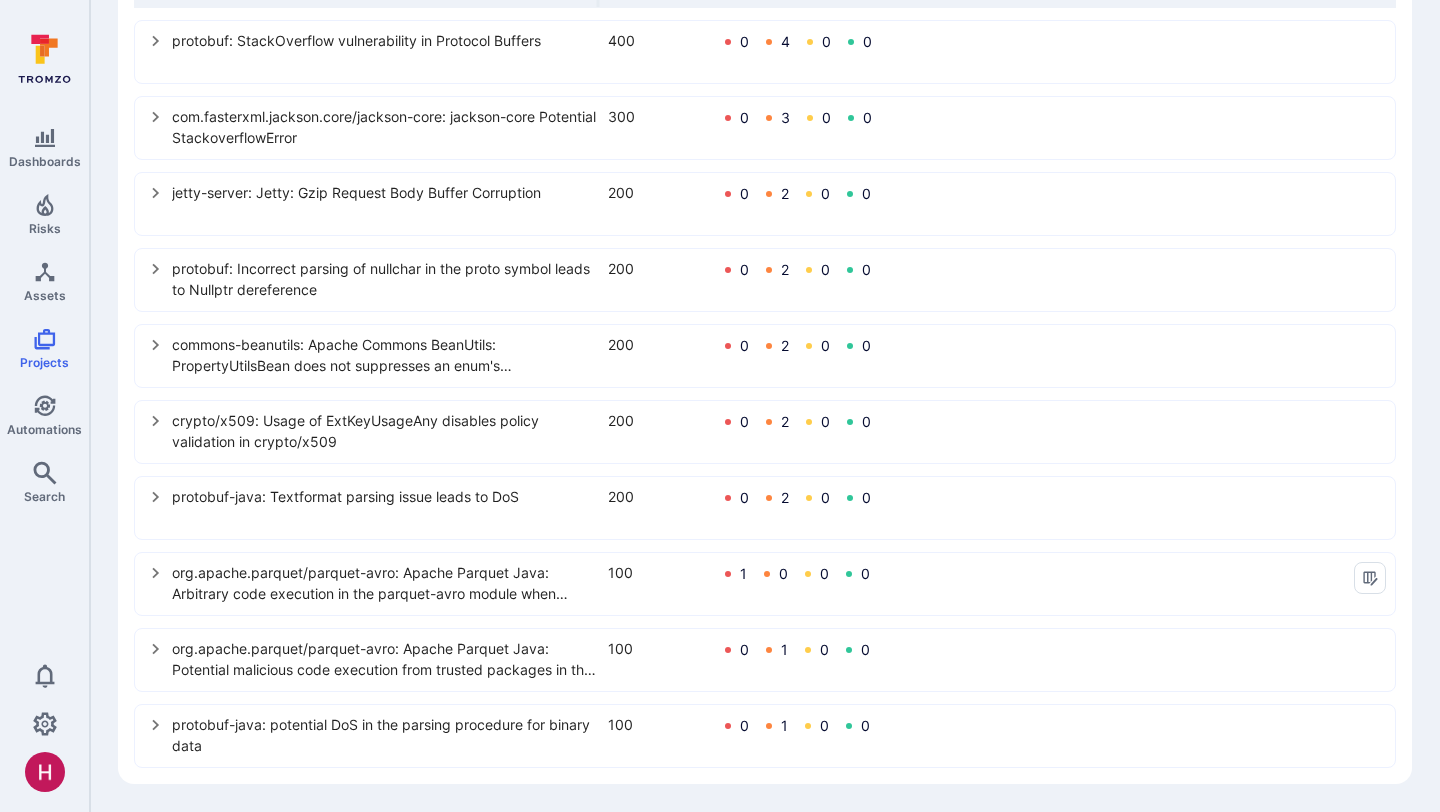 scroll, scrollTop: 751, scrollLeft: 0, axis: vertical 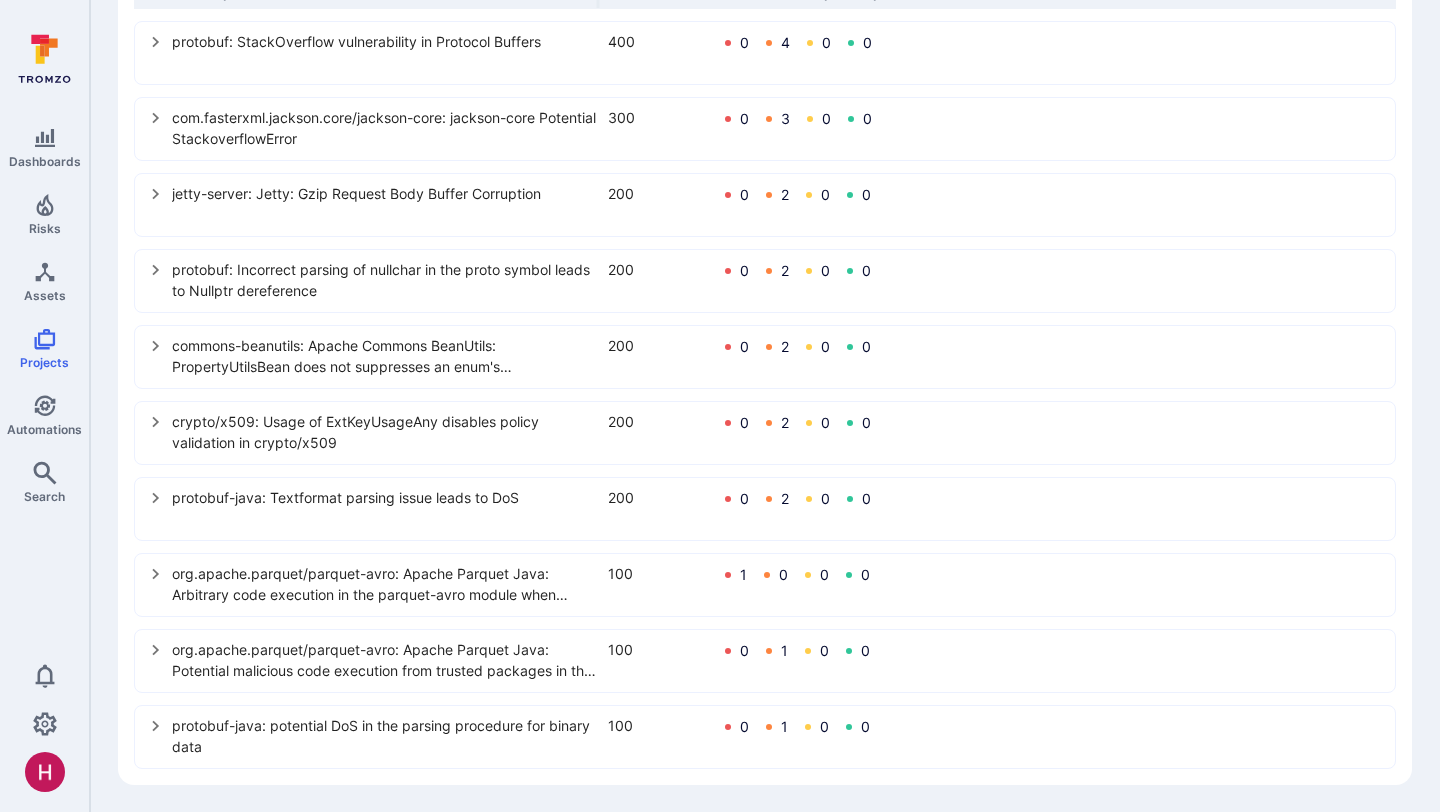 click on "protobuf-java: Textformat parsing issue leads to DoS 200 0 2 0 0" at bounding box center (765, 509) 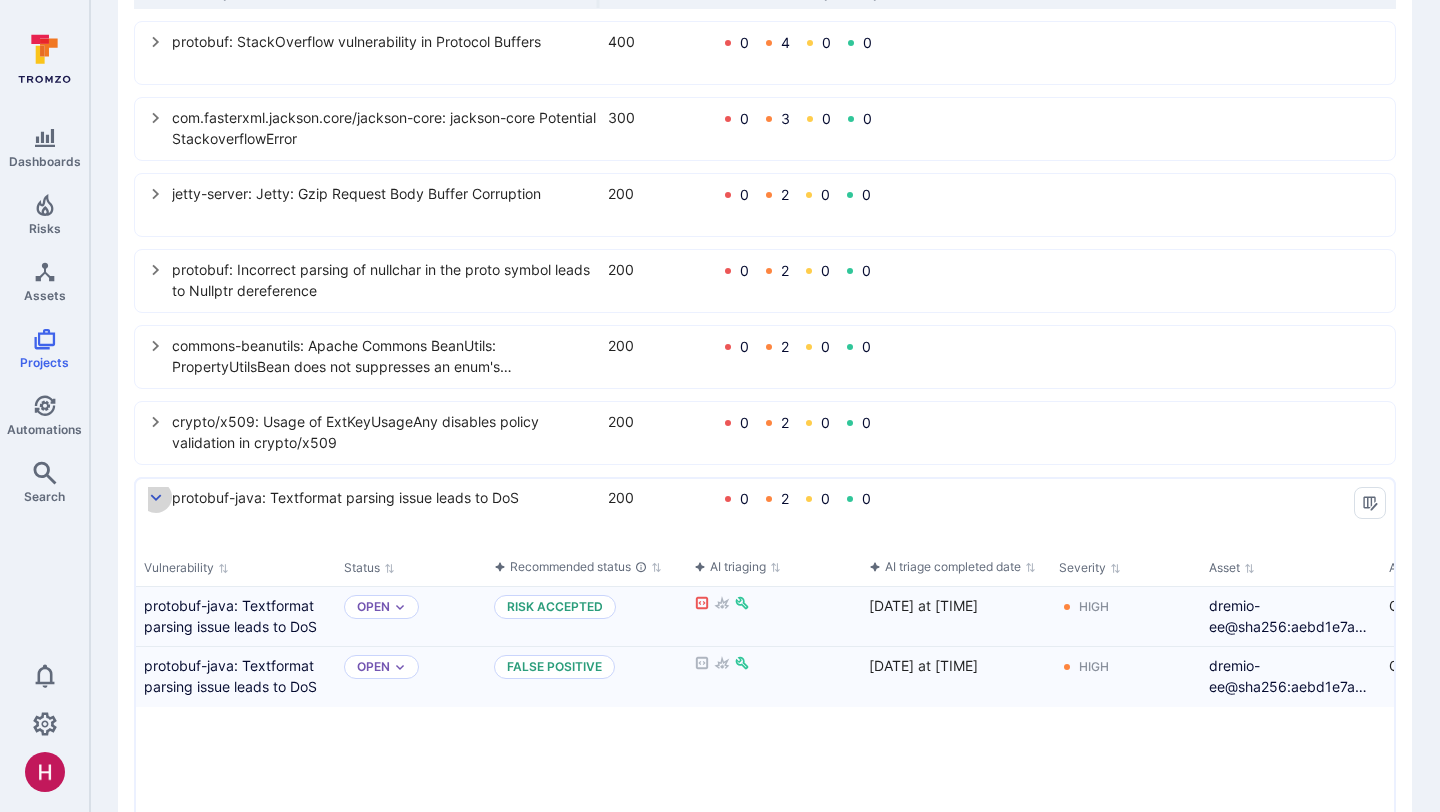 click 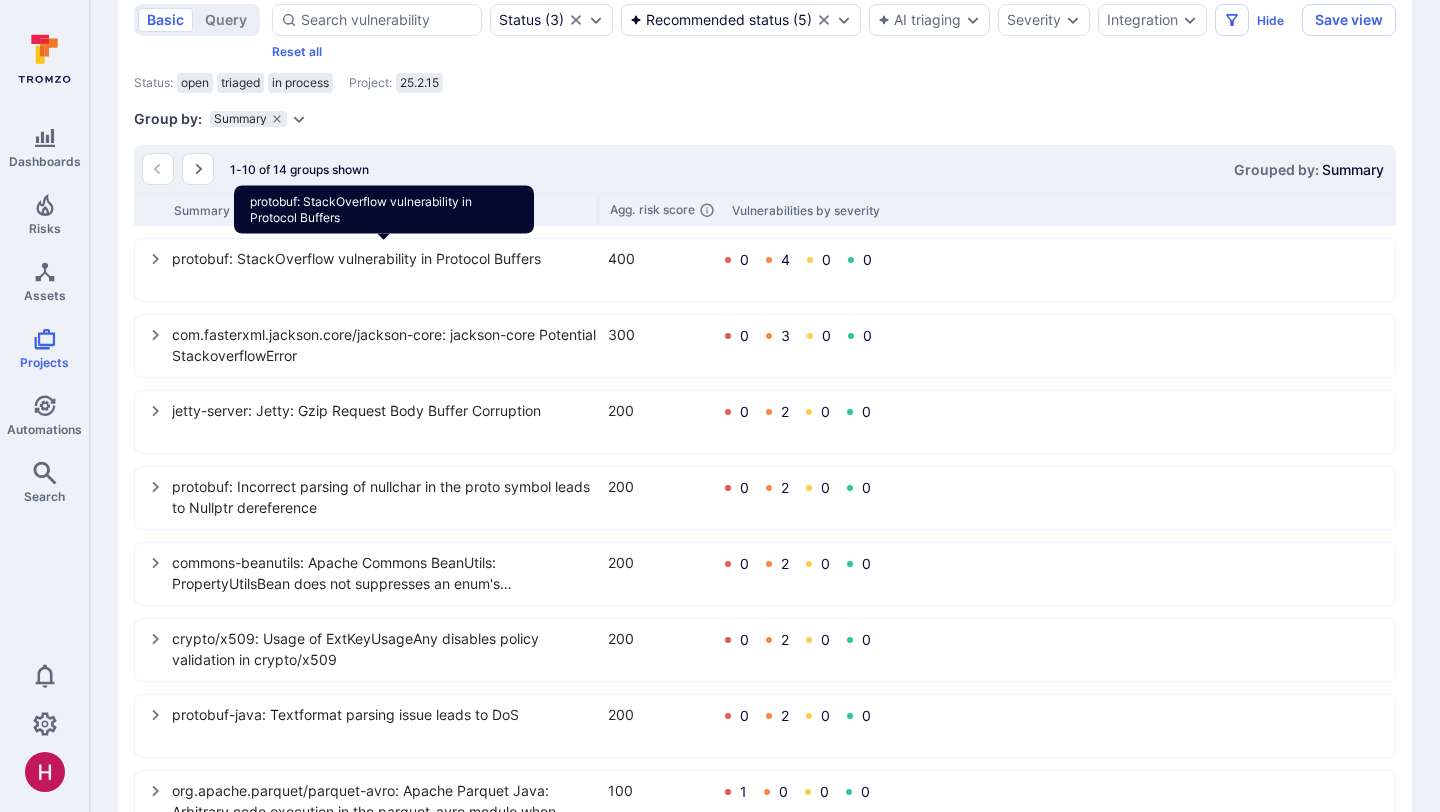 scroll, scrollTop: 531, scrollLeft: 0, axis: vertical 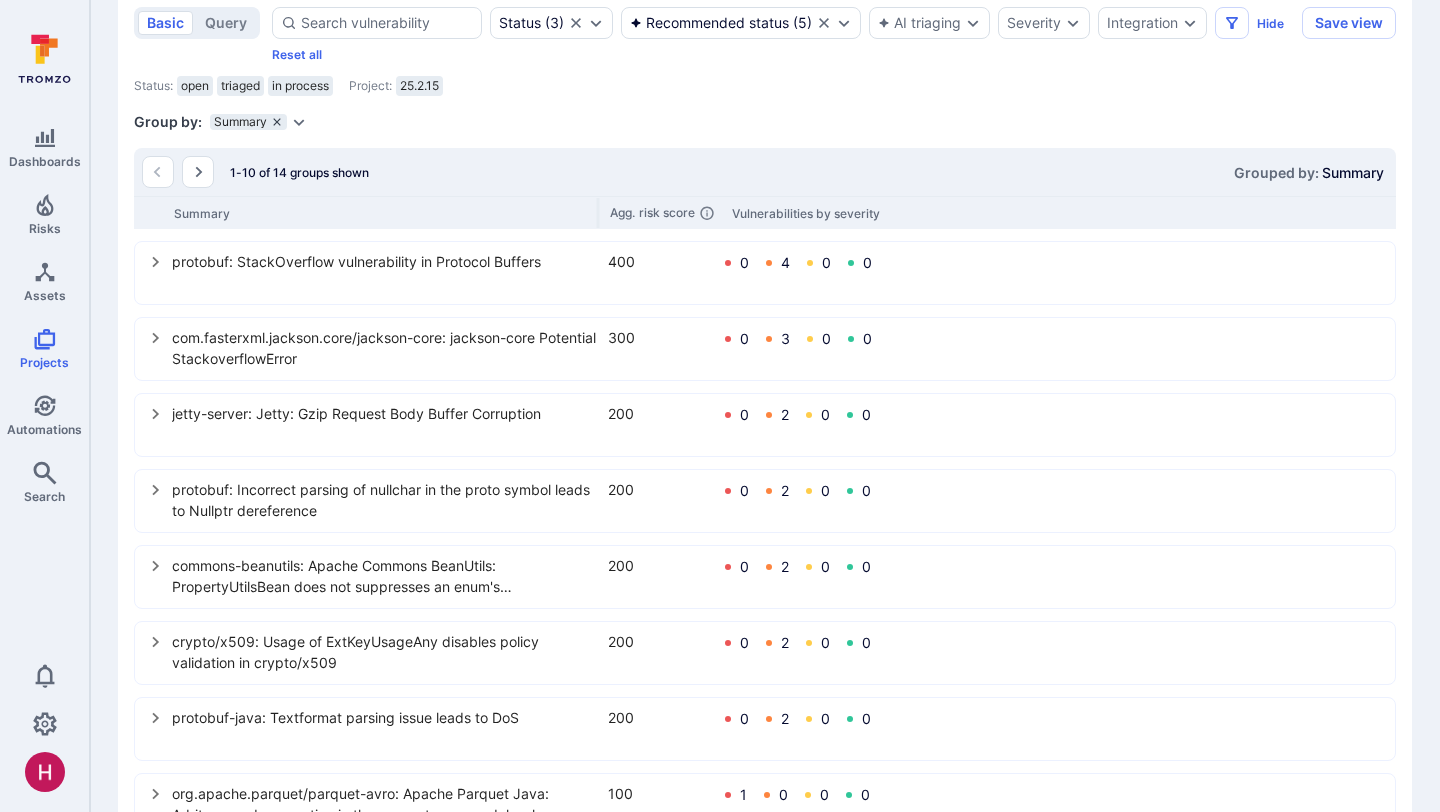 click 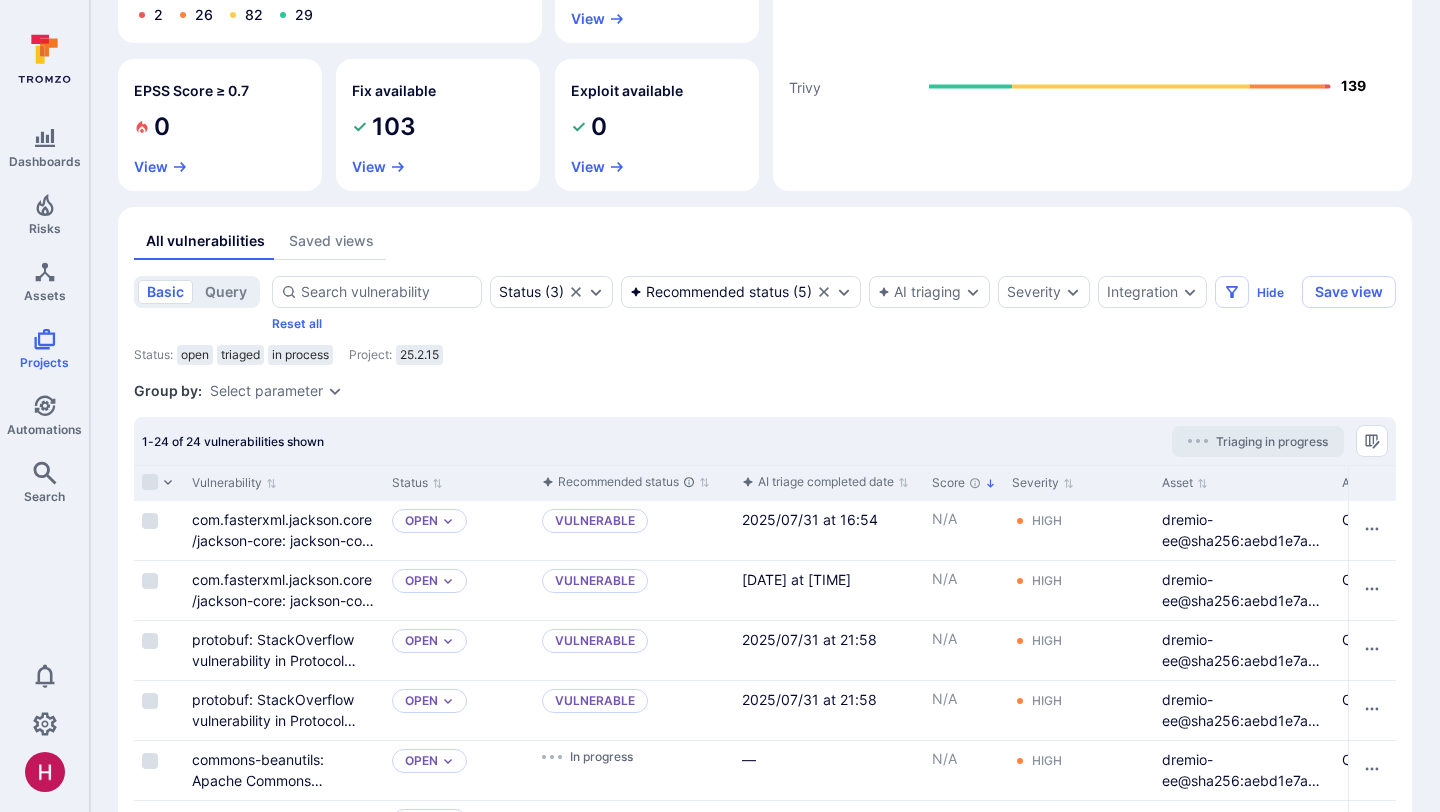 scroll, scrollTop: 304, scrollLeft: 0, axis: vertical 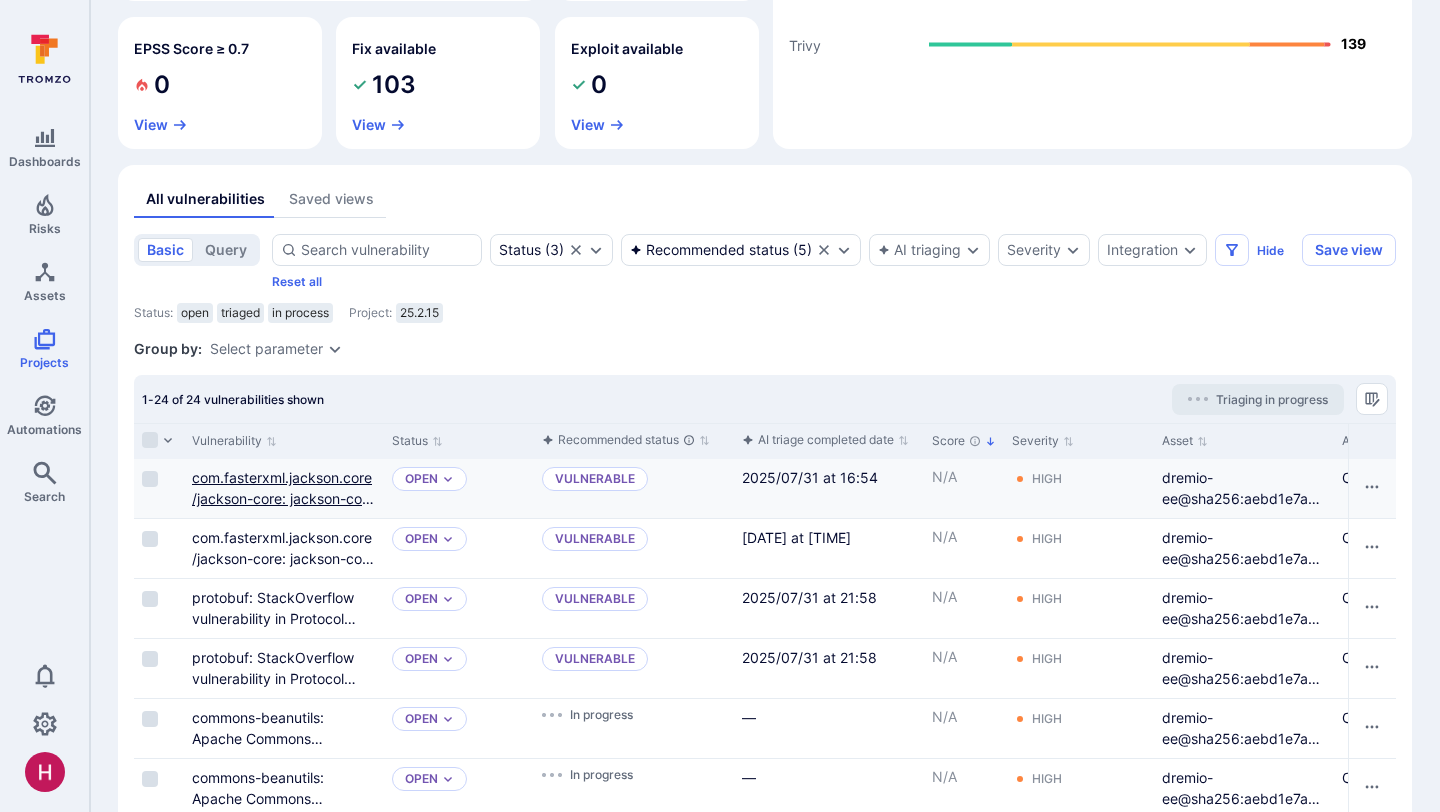 click on "com.fasterxml.jackson.core/jackson-core: jackson-core Potential StackoverflowError" at bounding box center [283, 509] 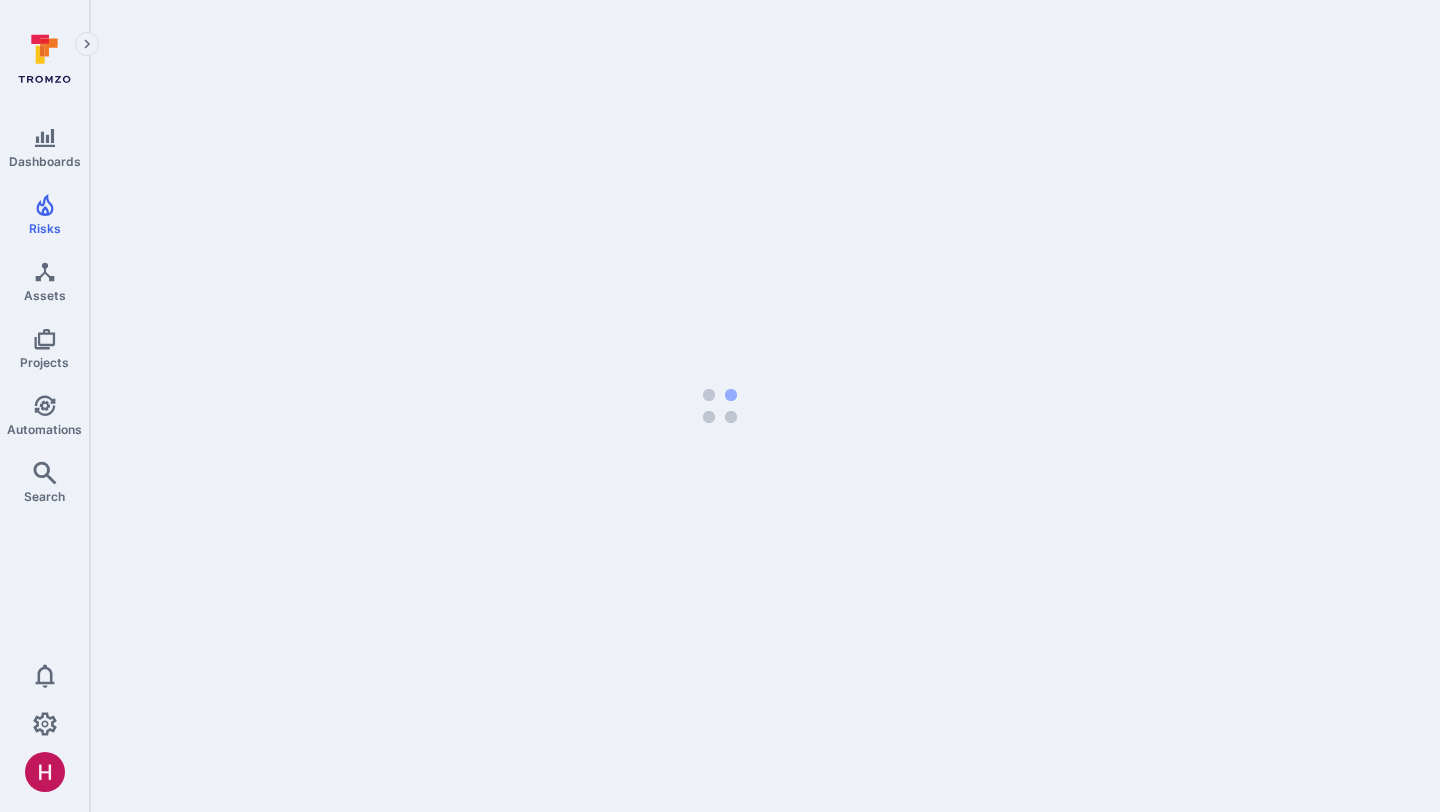 scroll, scrollTop: 0, scrollLeft: 0, axis: both 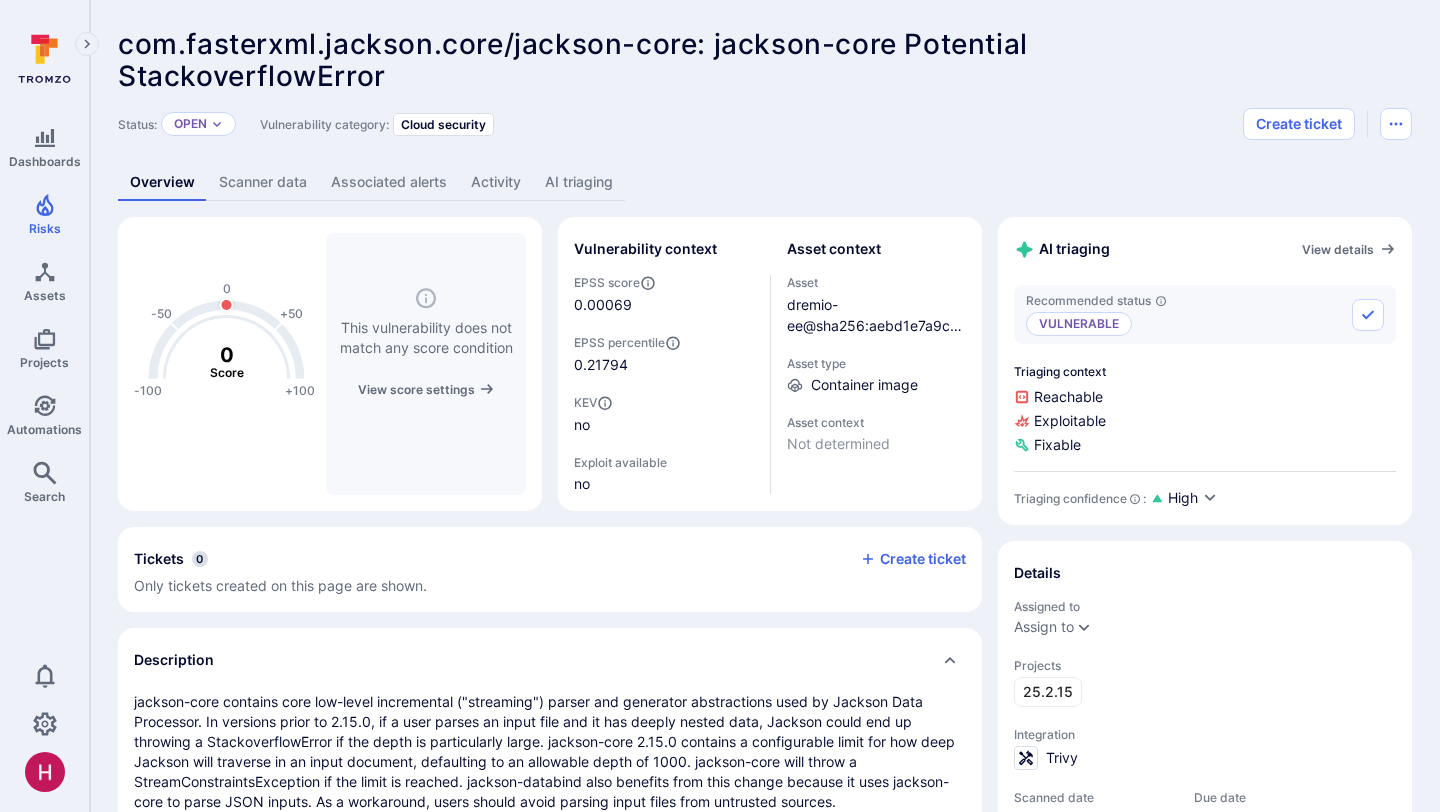 click on "AI triaging" at bounding box center [579, 182] 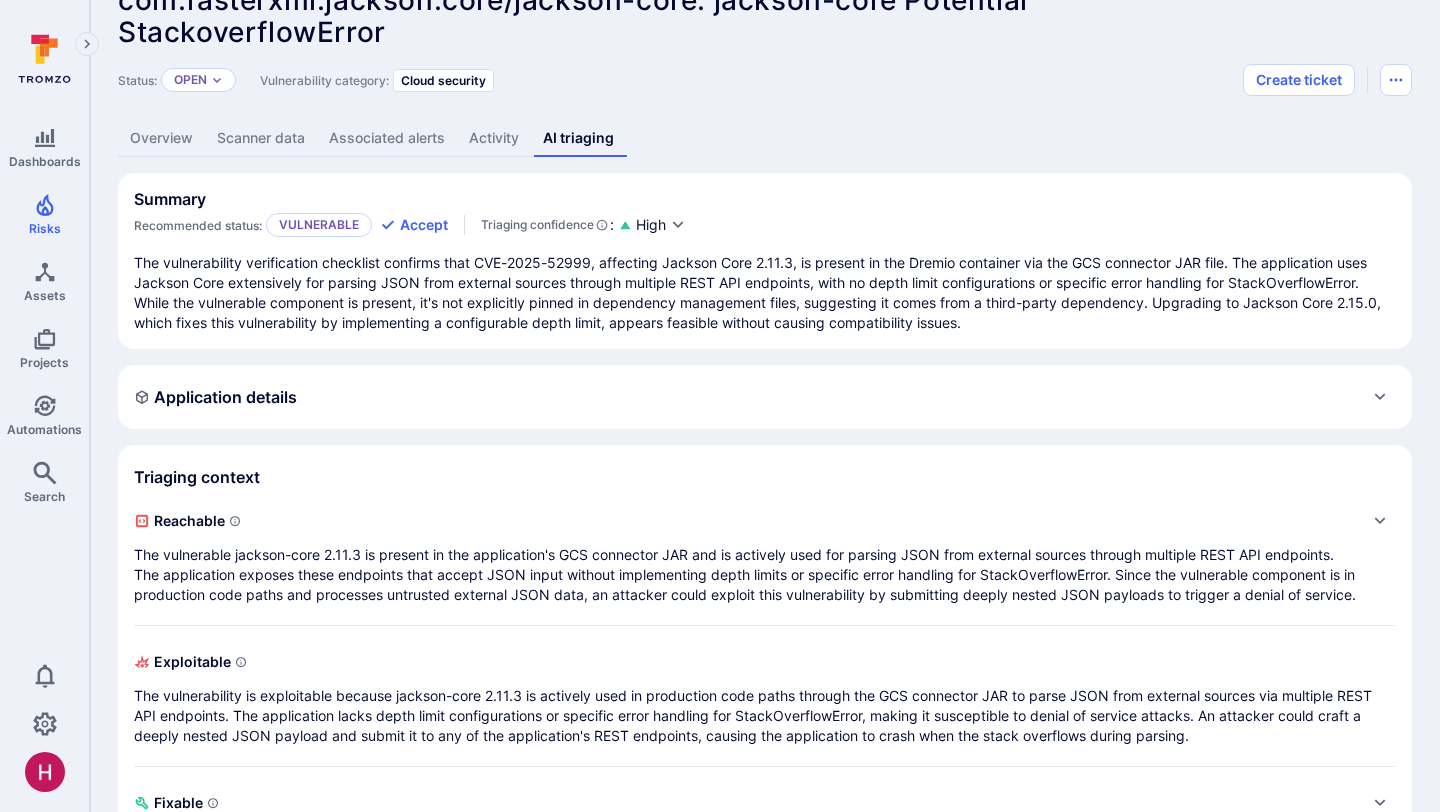 scroll, scrollTop: 81, scrollLeft: 0, axis: vertical 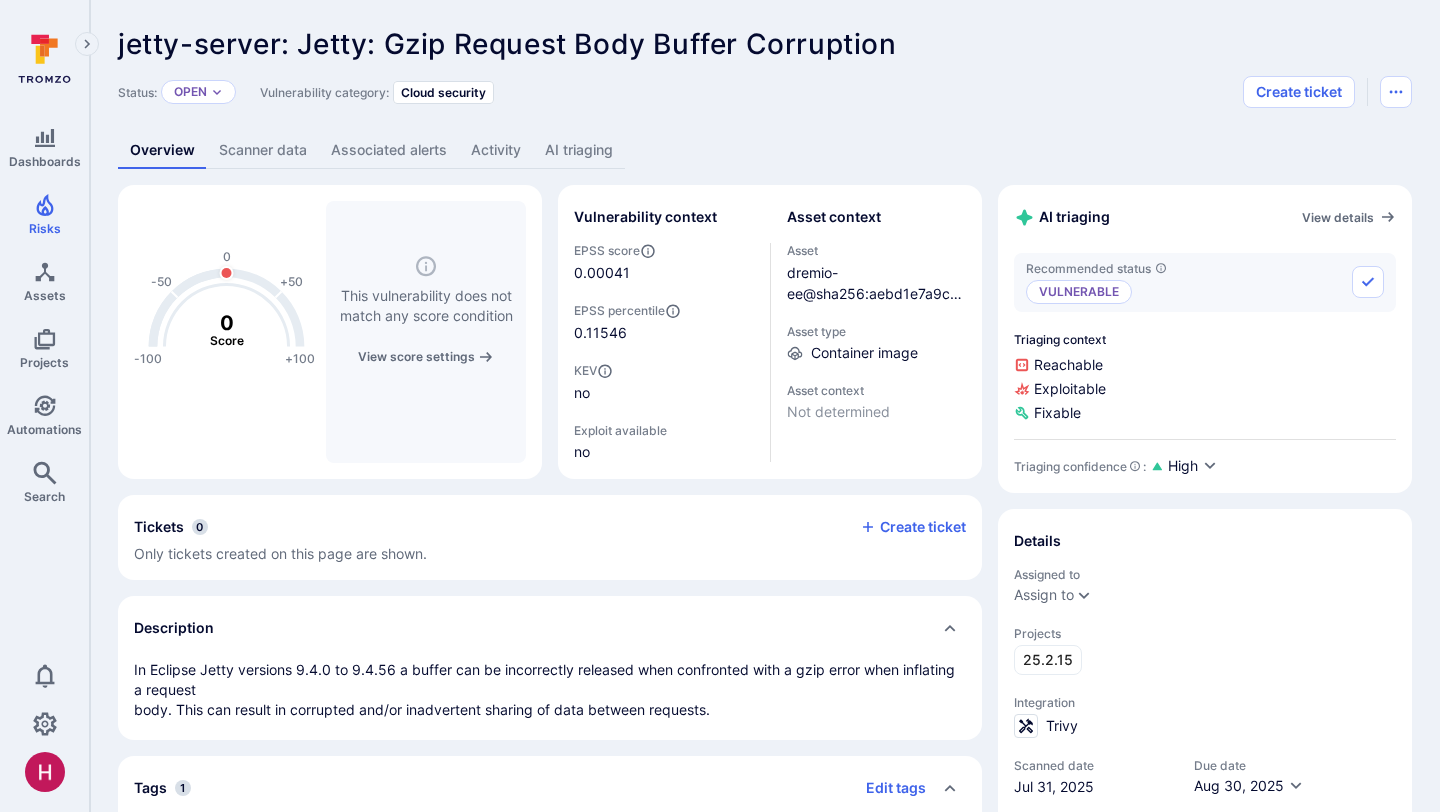 click on "AI triaging" at bounding box center (579, 150) 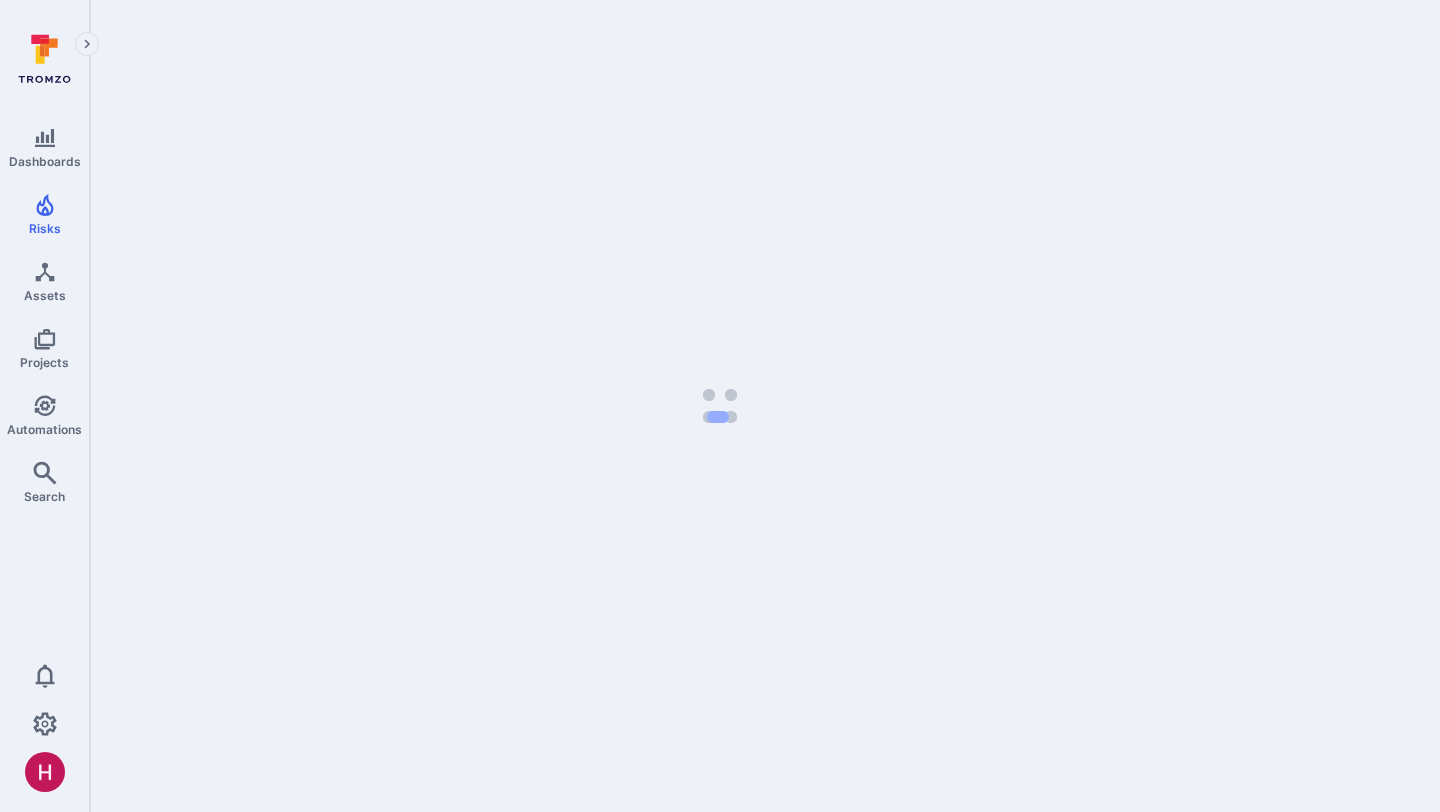 scroll, scrollTop: 0, scrollLeft: 0, axis: both 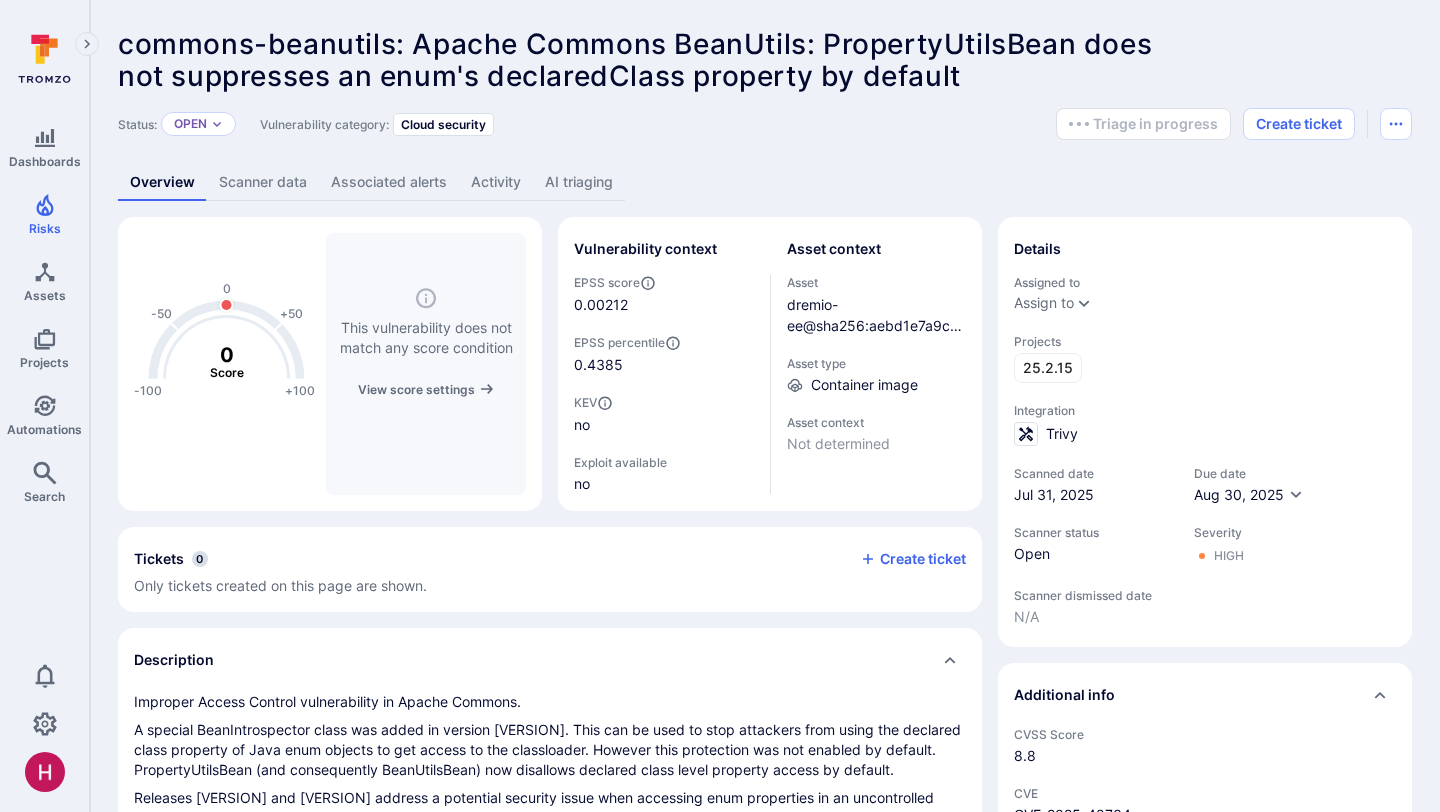 click on "AI triaging" at bounding box center [579, 182] 